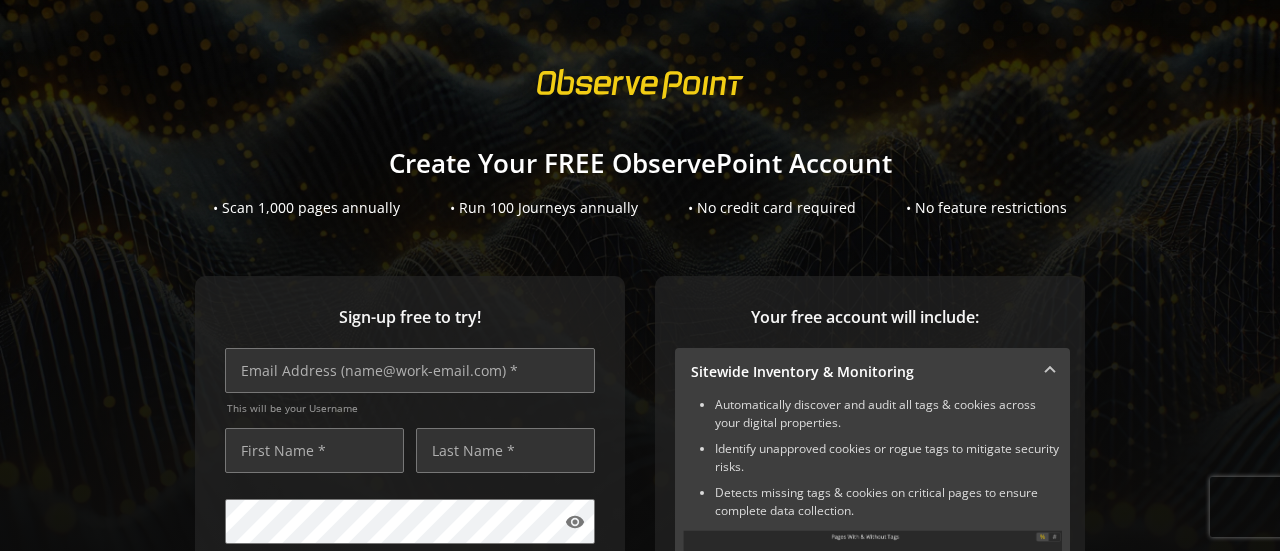 scroll, scrollTop: 0, scrollLeft: 0, axis: both 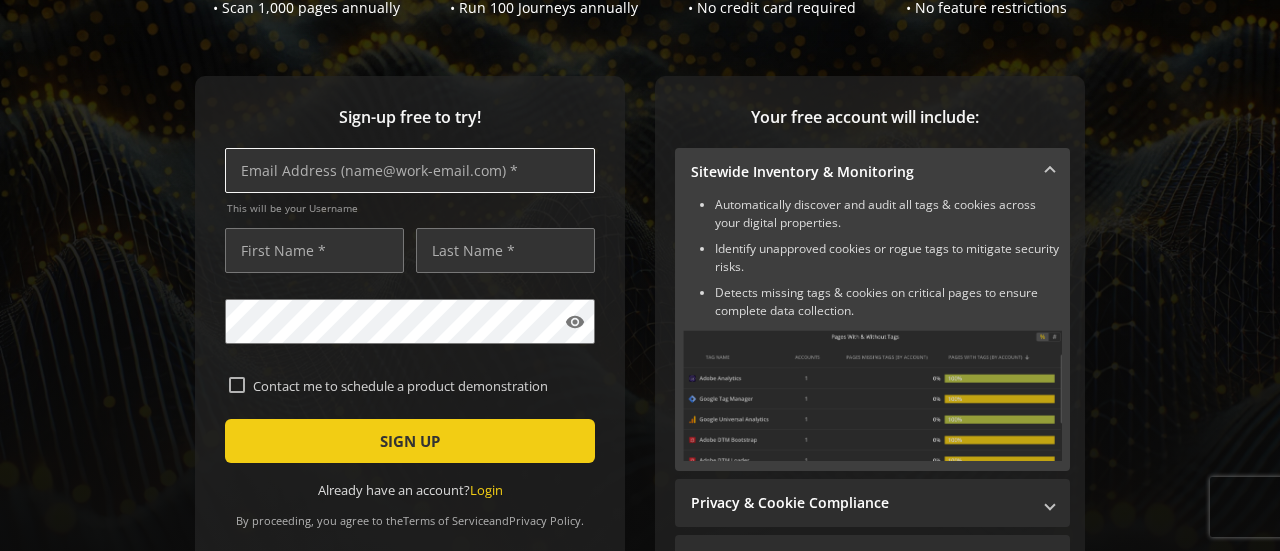 click at bounding box center [410, 170] 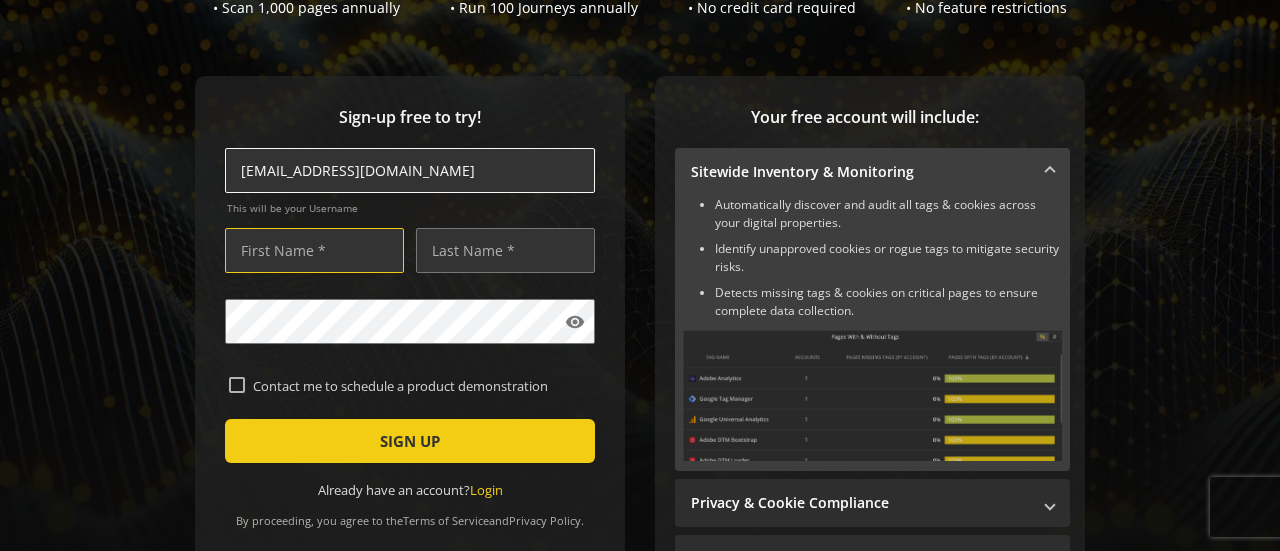 type on "Lauren" 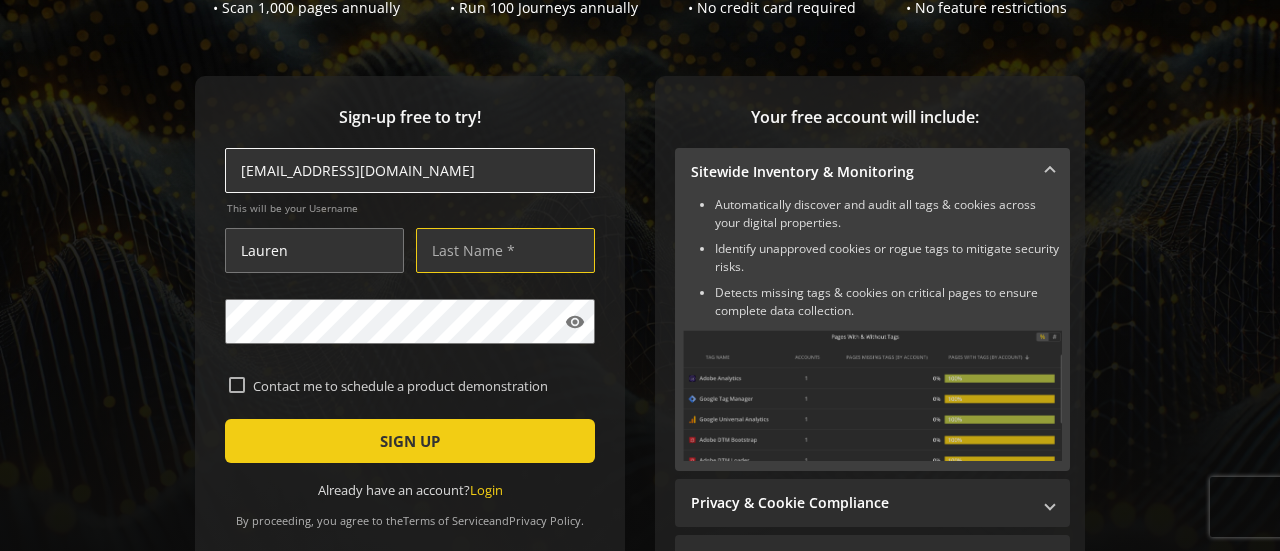 type on "Hatch" 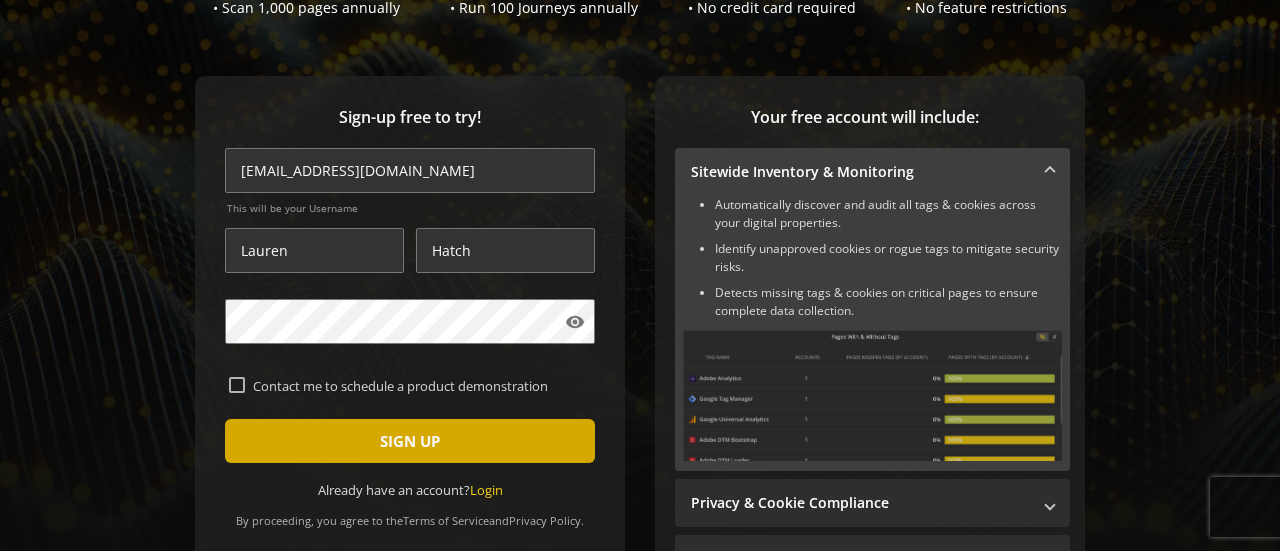 click at bounding box center (410, 441) 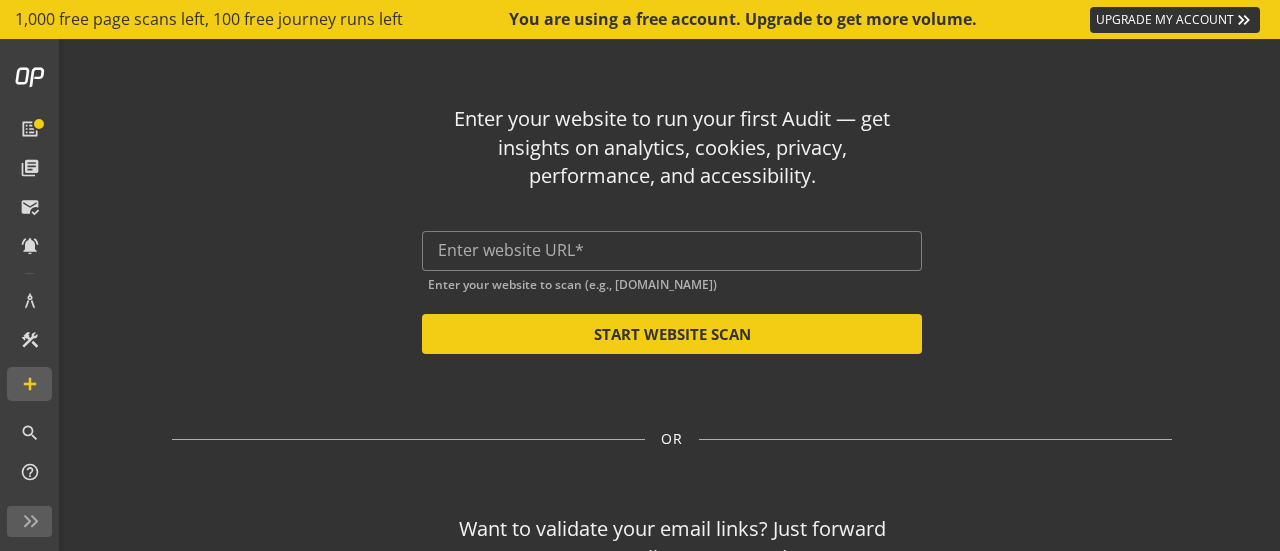 click on "Enter your website to run your first Audit — get insights on analytics, cookies, privacy, performance, and accessibility.  Enter your website to scan (e.g., [DOMAIN_NAME]) START WEBSITE SCAN" 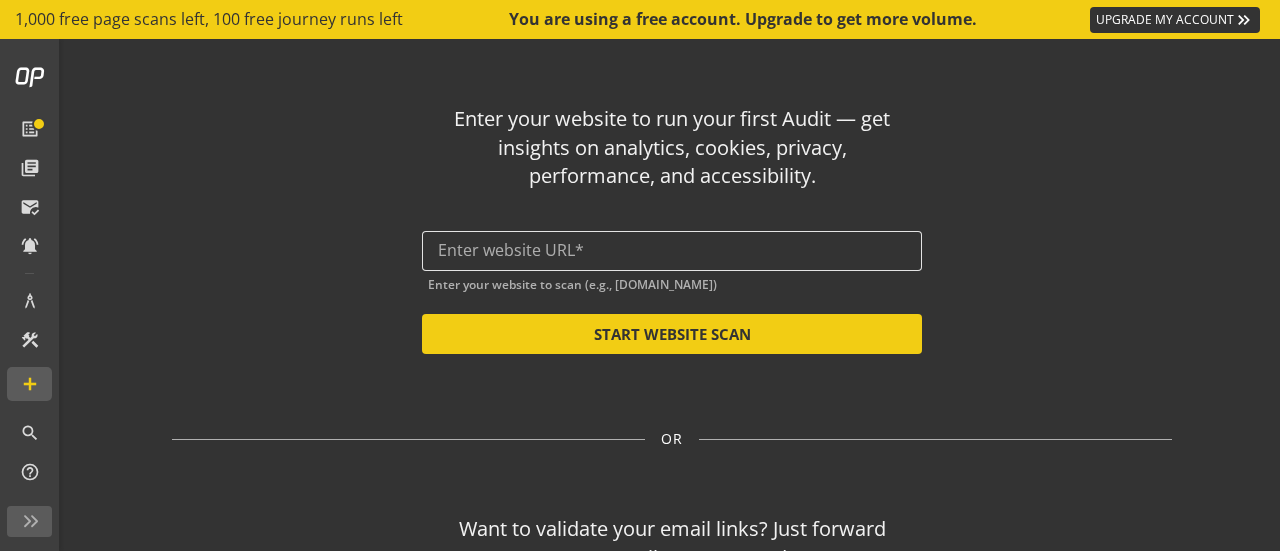 click at bounding box center (672, 250) 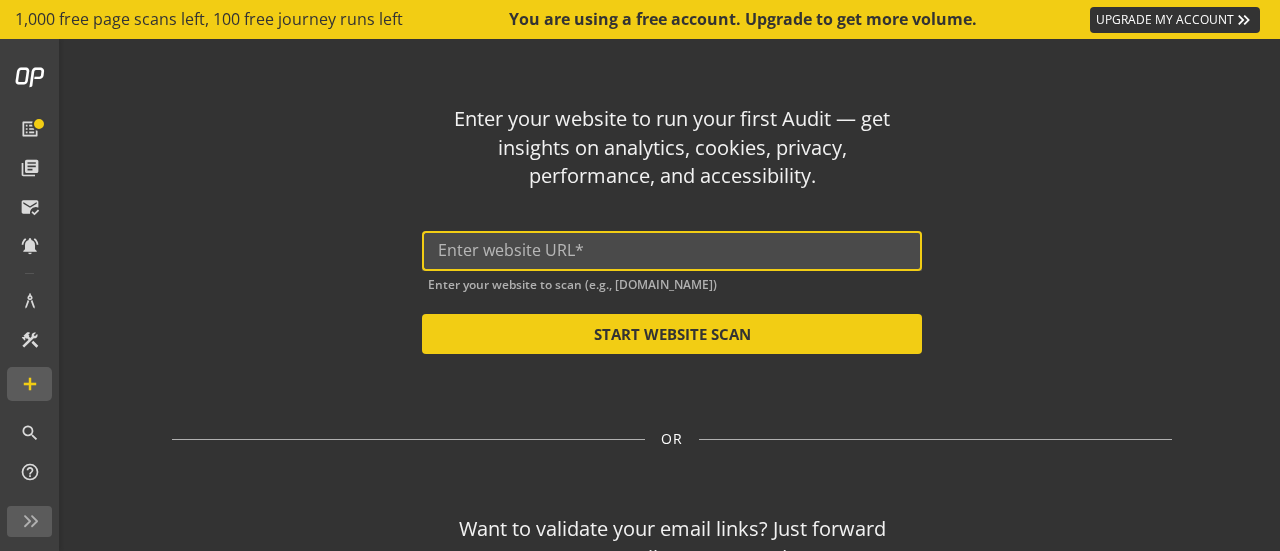 paste on "[URL][DOMAIN_NAME]" 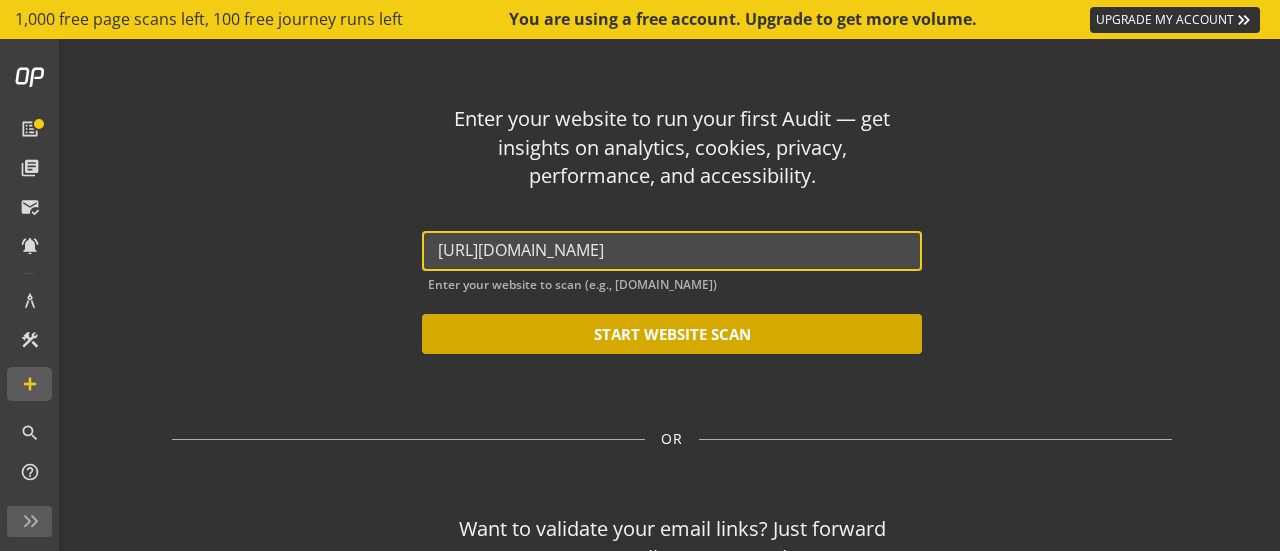type on "[URL][DOMAIN_NAME]" 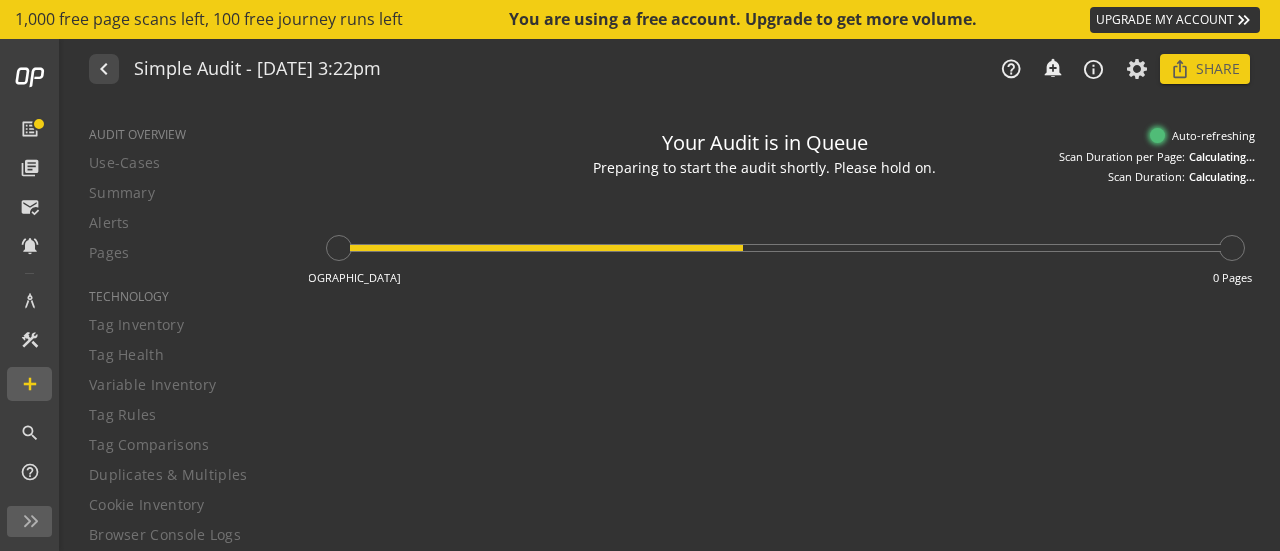type on "Notes can include:
-a description of what this audit is validating
-changes in audit settings
-discoveries in the report of outstanding rule failures or items needing remediation" 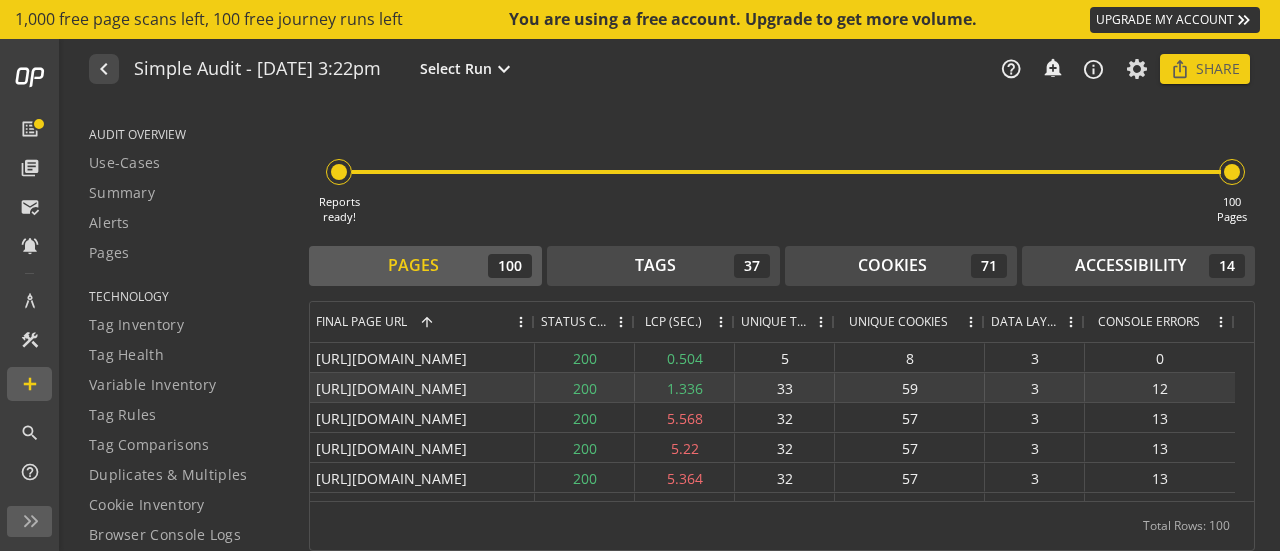 scroll, scrollTop: 0, scrollLeft: 0, axis: both 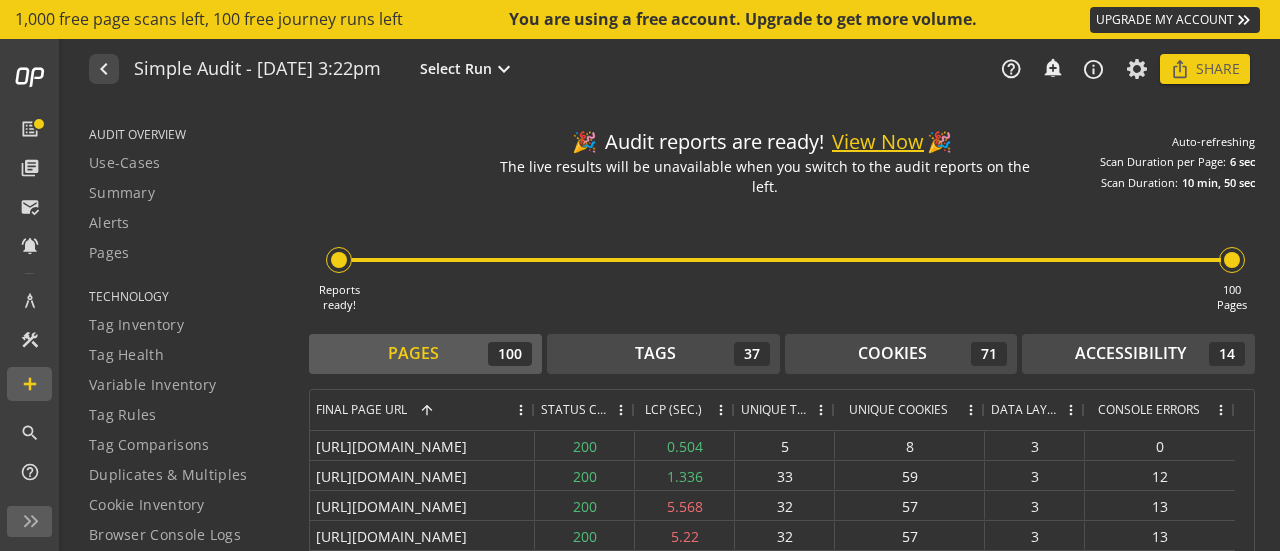 click on "View Now" 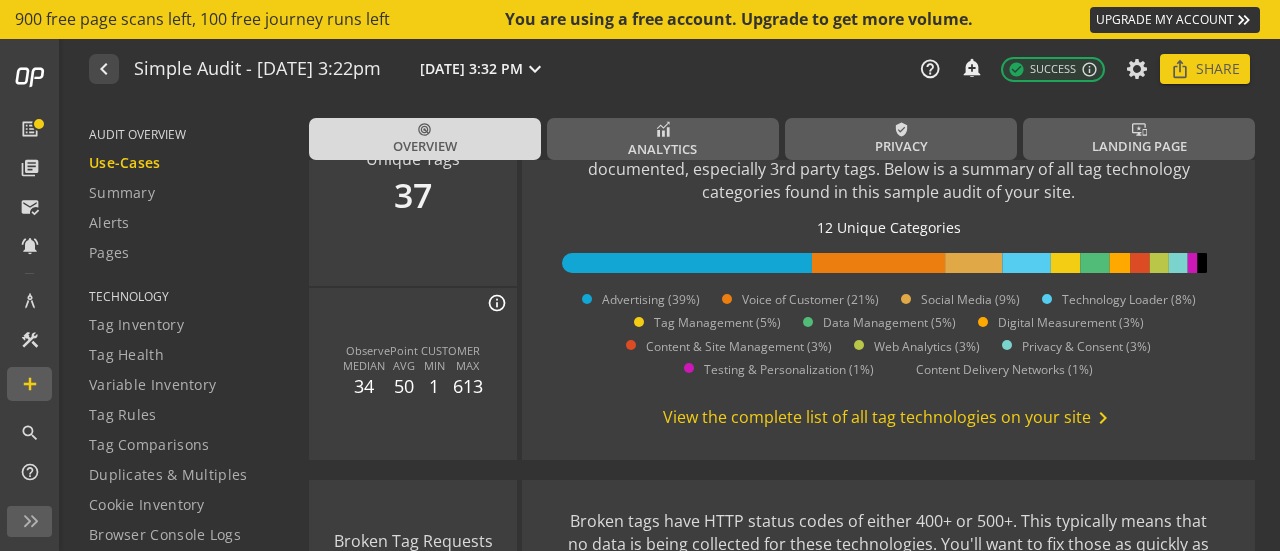 scroll, scrollTop: 1500, scrollLeft: 0, axis: vertical 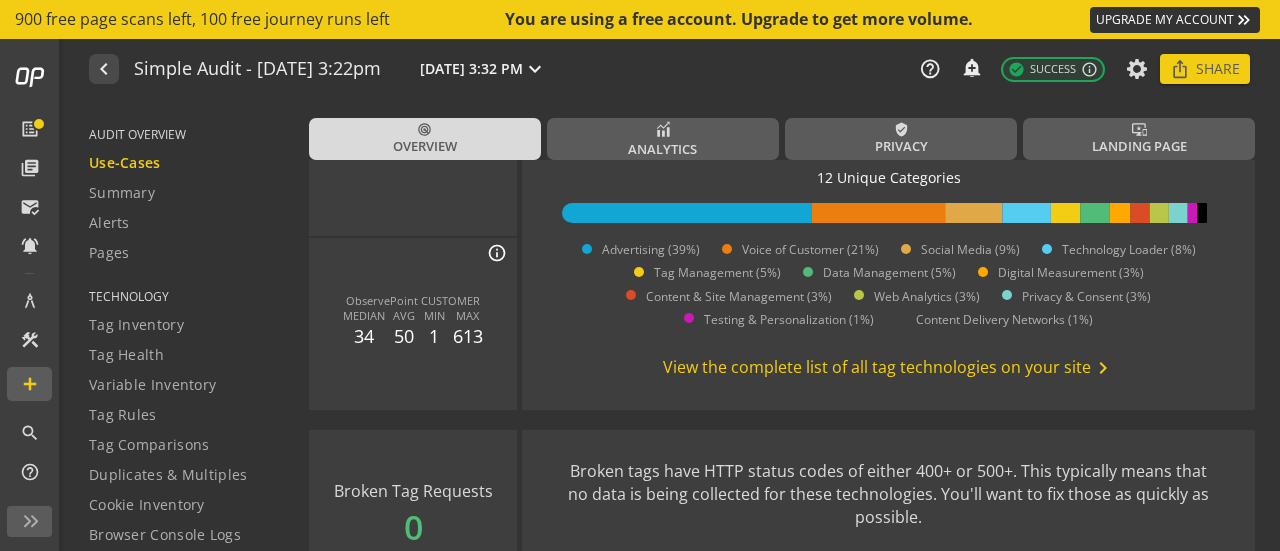 drag, startPoint x: 987, startPoint y: 368, endPoint x: 1017, endPoint y: 372, distance: 30.265491 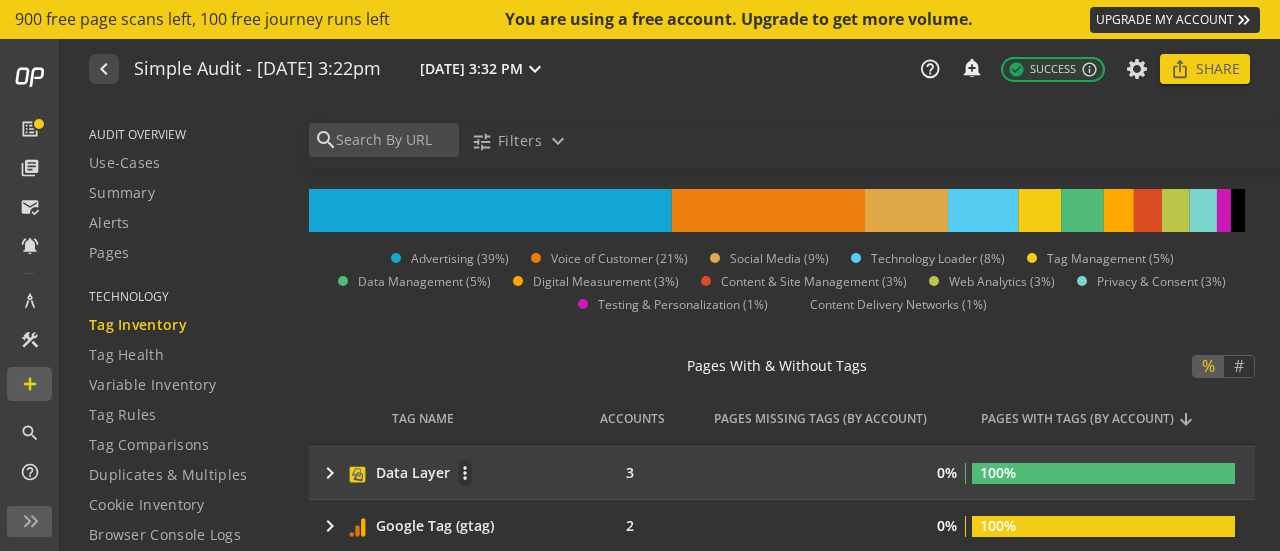 scroll, scrollTop: 300, scrollLeft: 0, axis: vertical 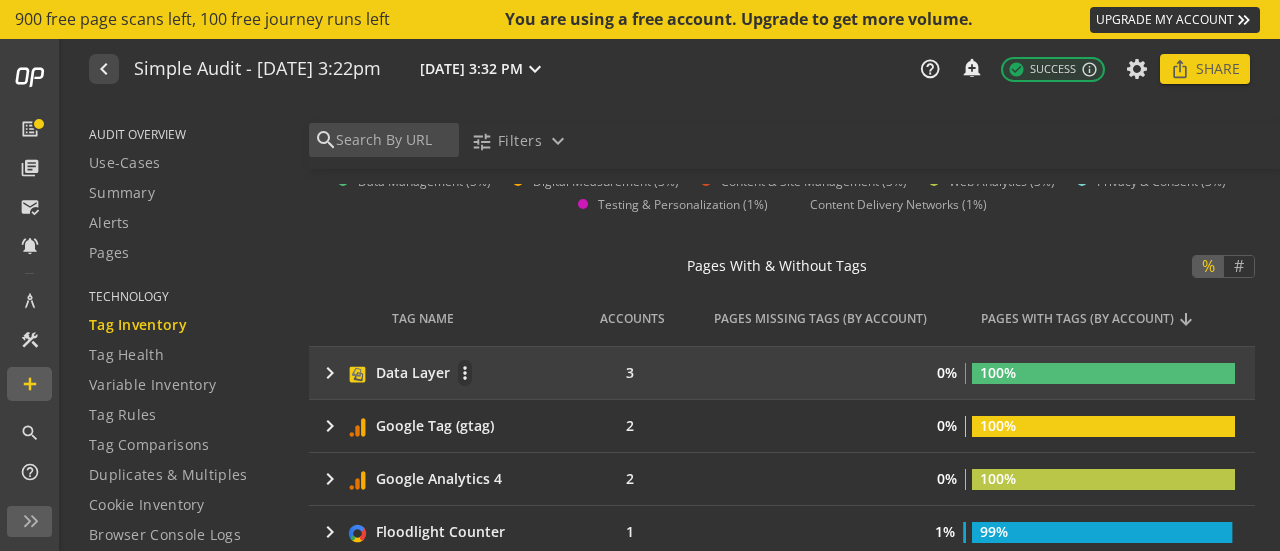 click on "0%" 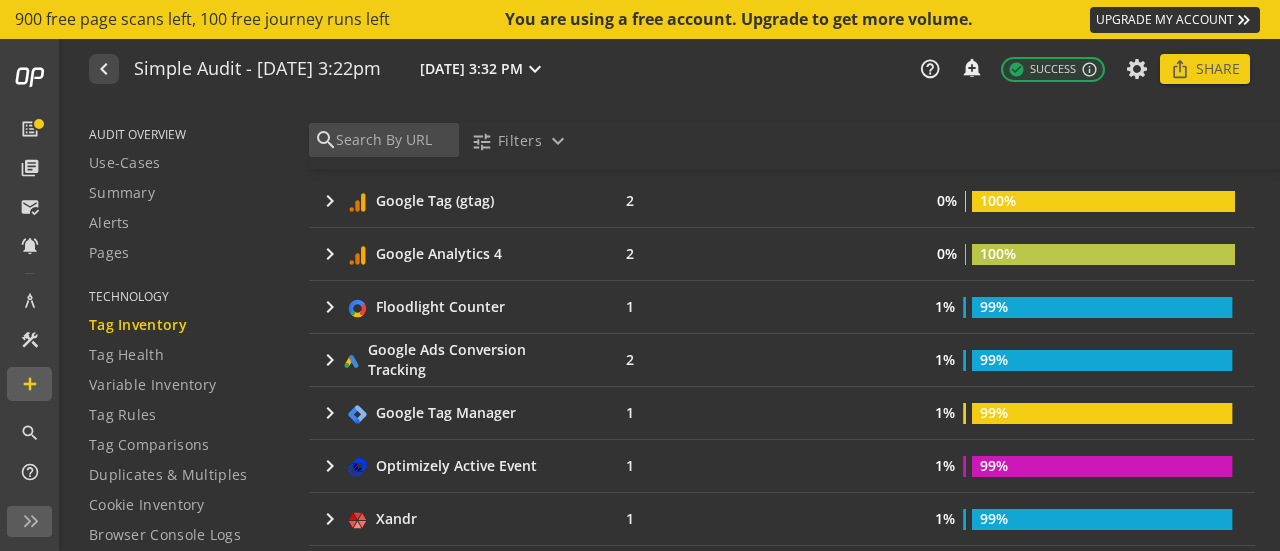 scroll, scrollTop: 700, scrollLeft: 0, axis: vertical 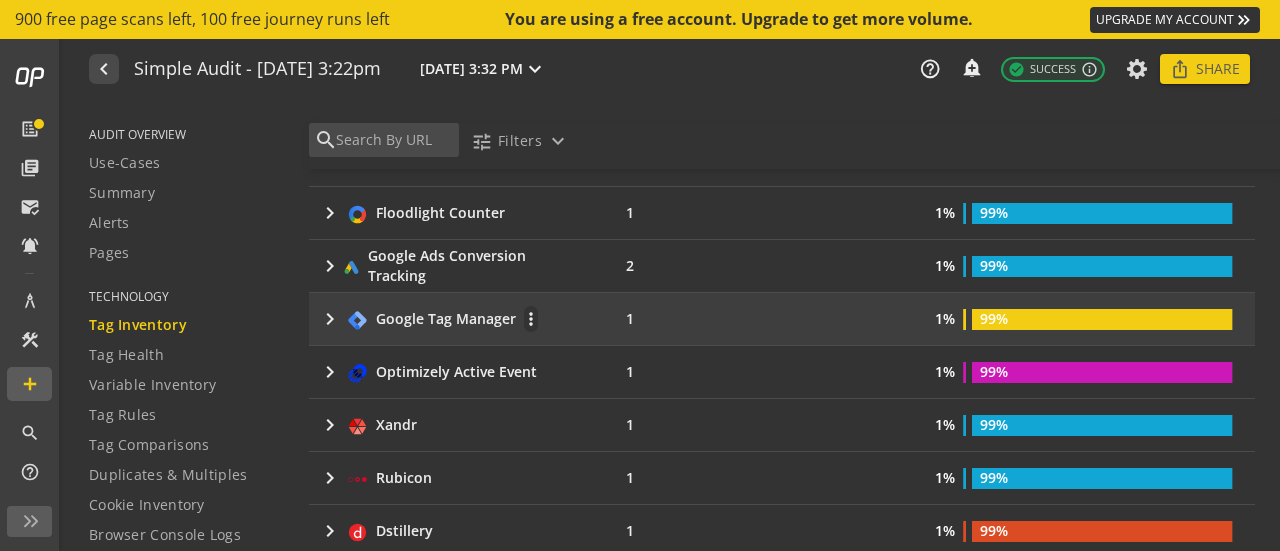 click on "1%" 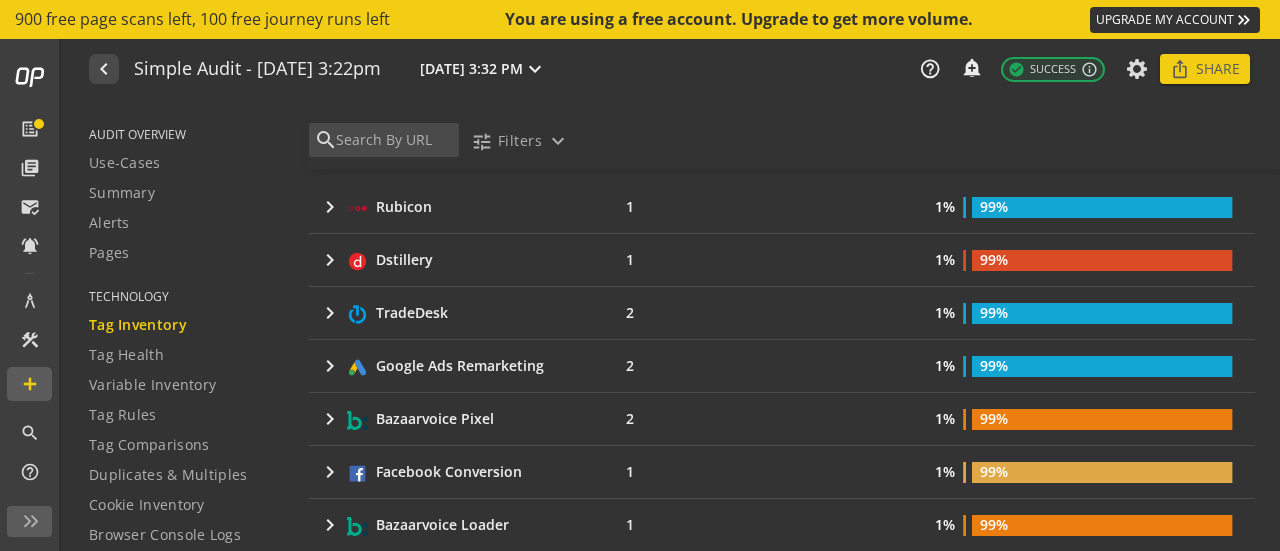 scroll, scrollTop: 1100, scrollLeft: 0, axis: vertical 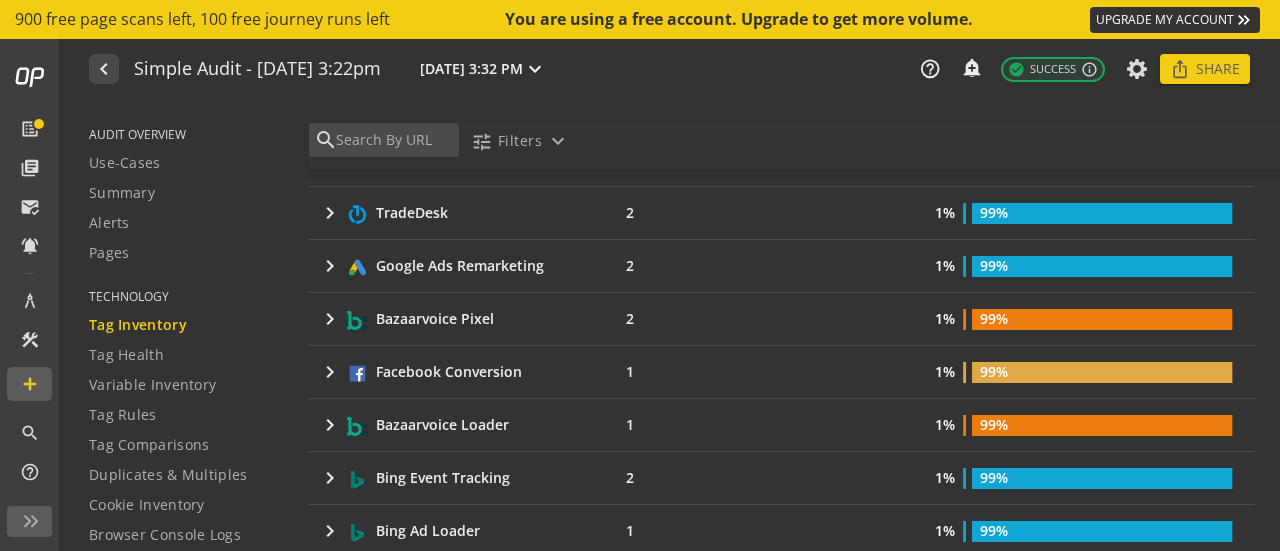 click on "1%" 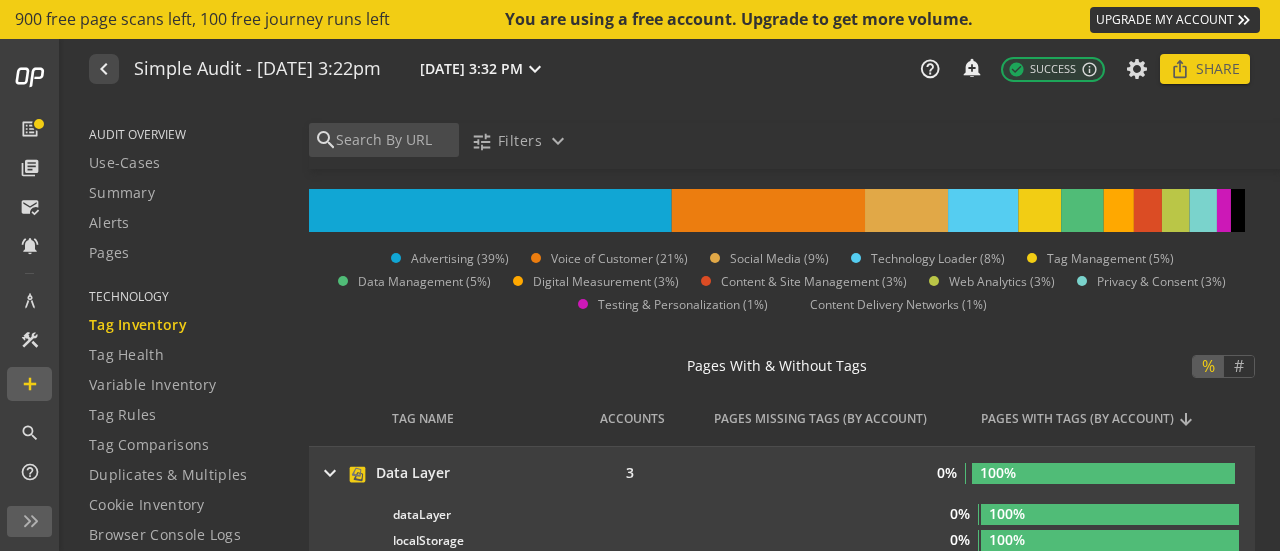 scroll, scrollTop: 300, scrollLeft: 0, axis: vertical 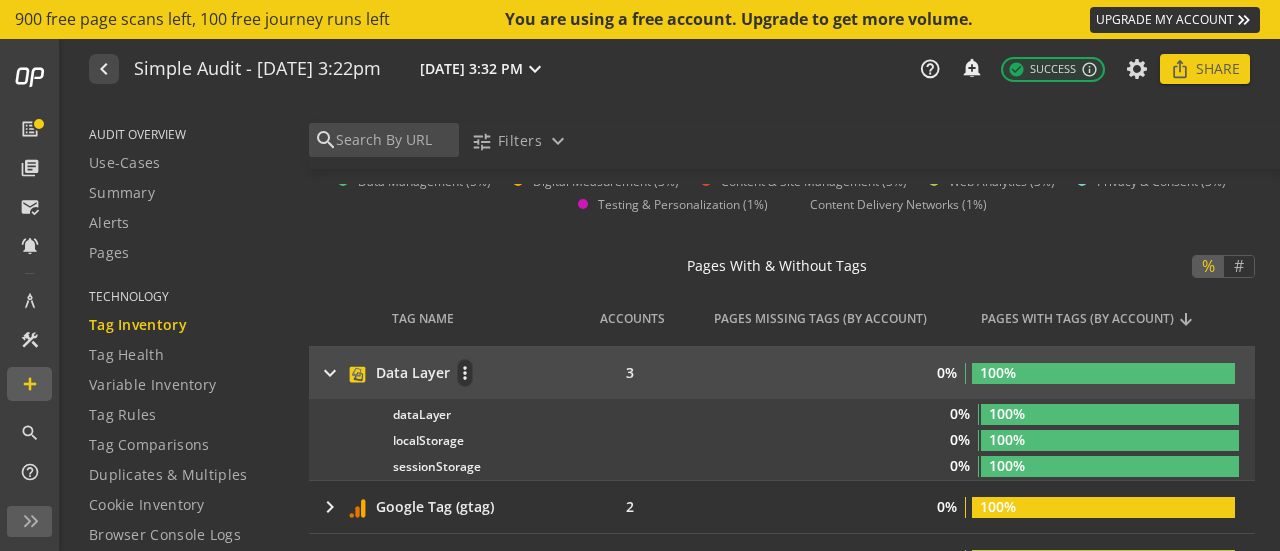 click on "keyboard_arrow_right" 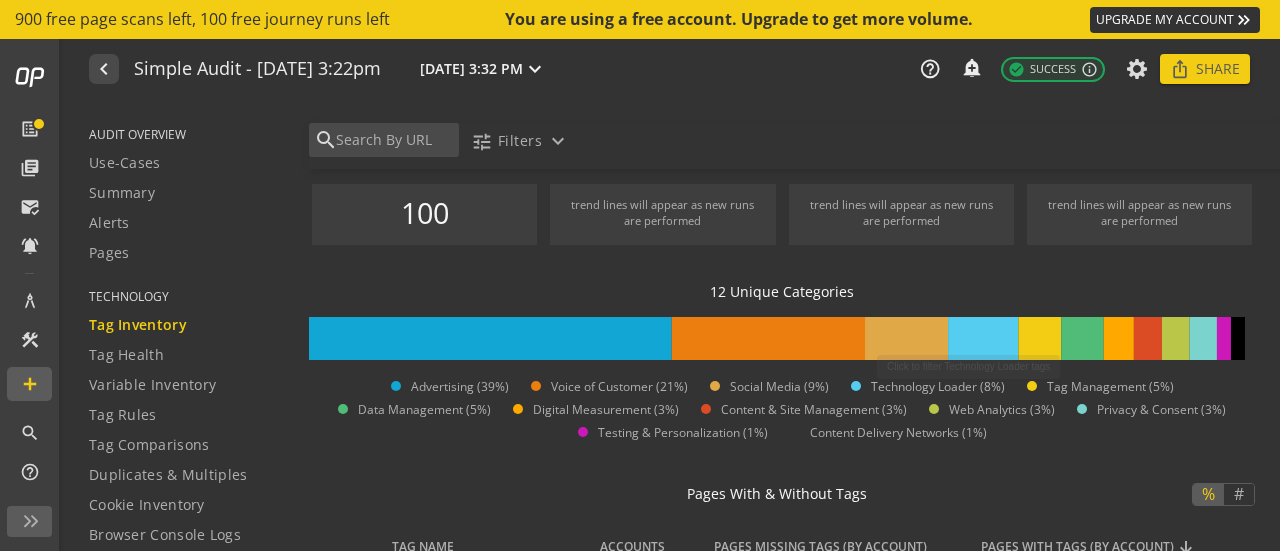 scroll, scrollTop: 0, scrollLeft: 0, axis: both 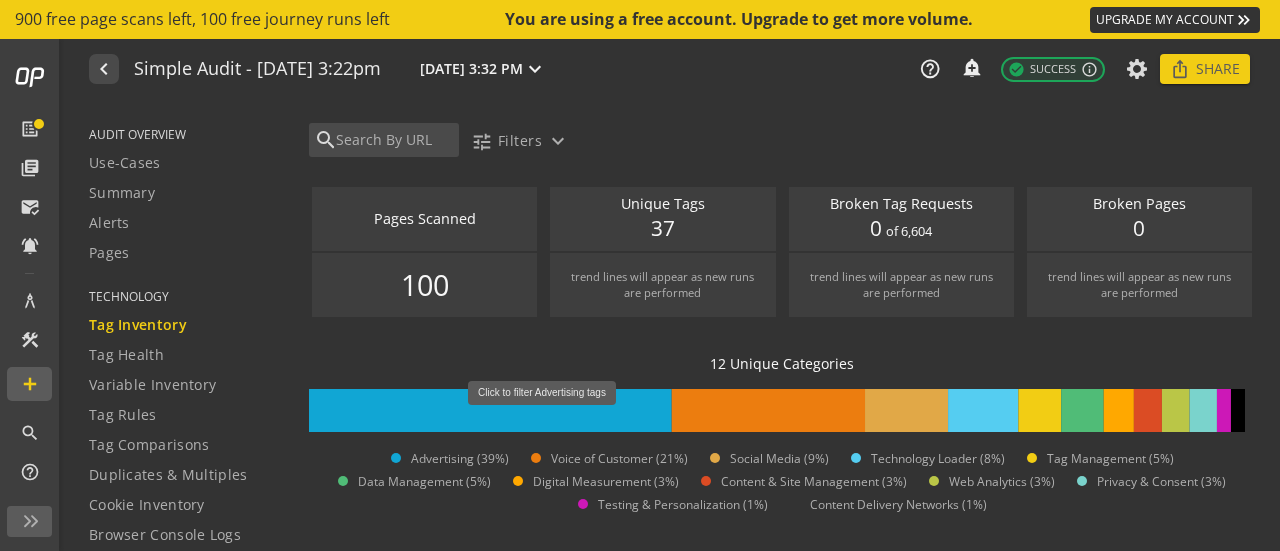 click 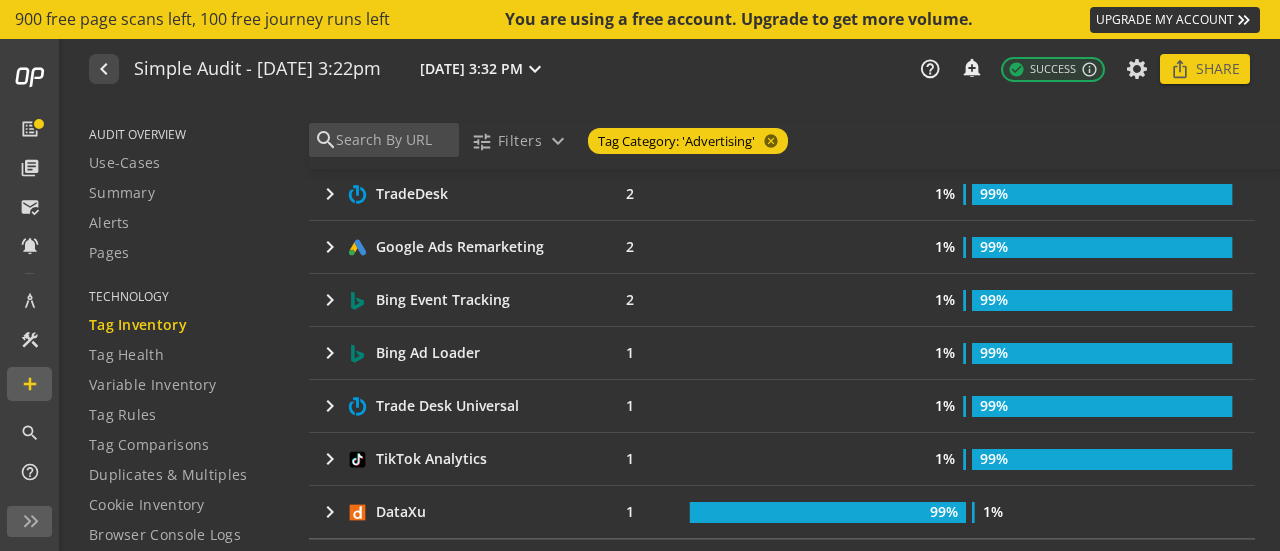 scroll, scrollTop: 700, scrollLeft: 0, axis: vertical 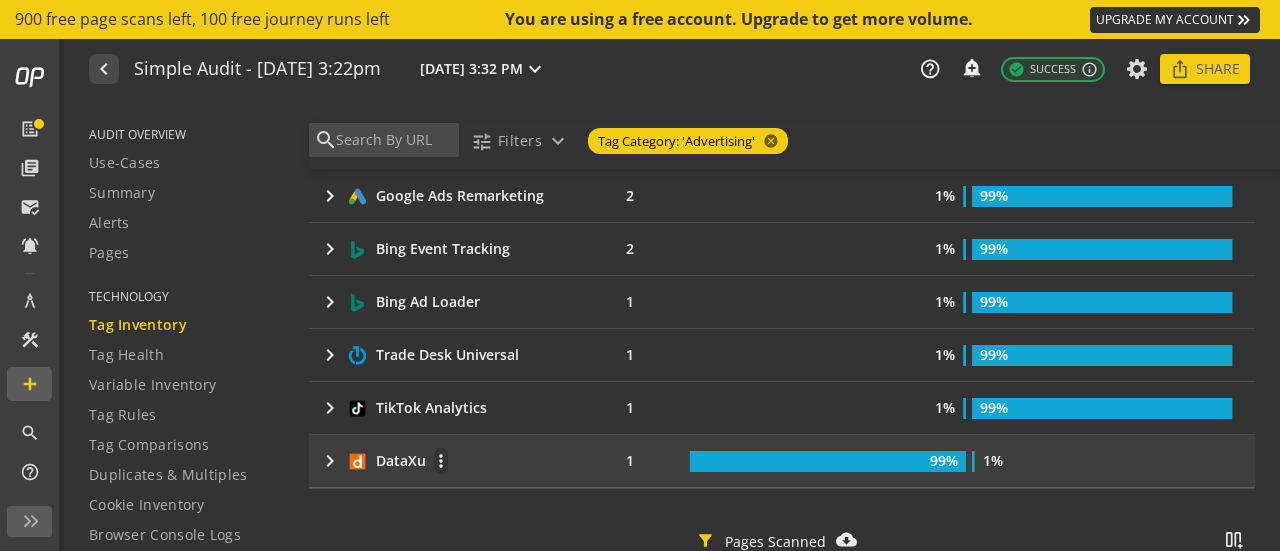 click on "keyboard_arrow_right" 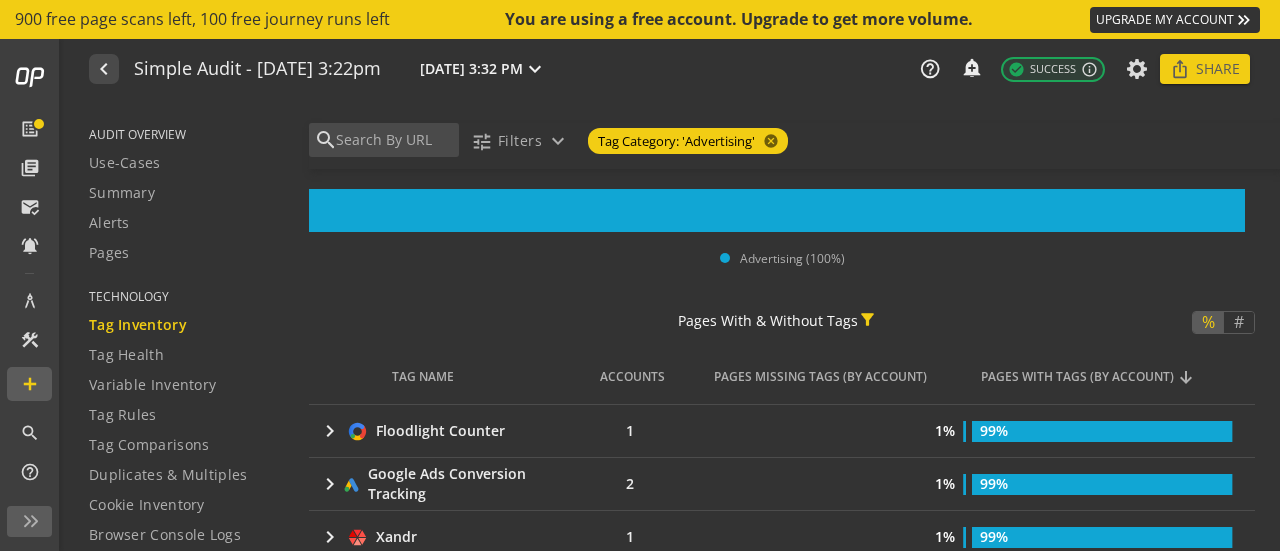 scroll, scrollTop: 0, scrollLeft: 0, axis: both 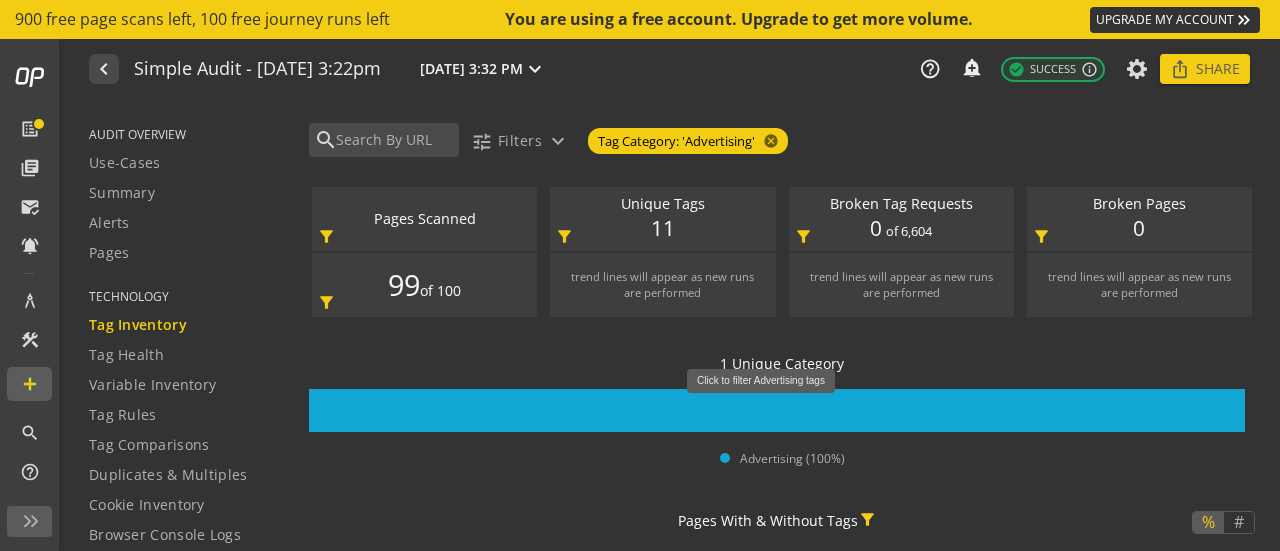 click 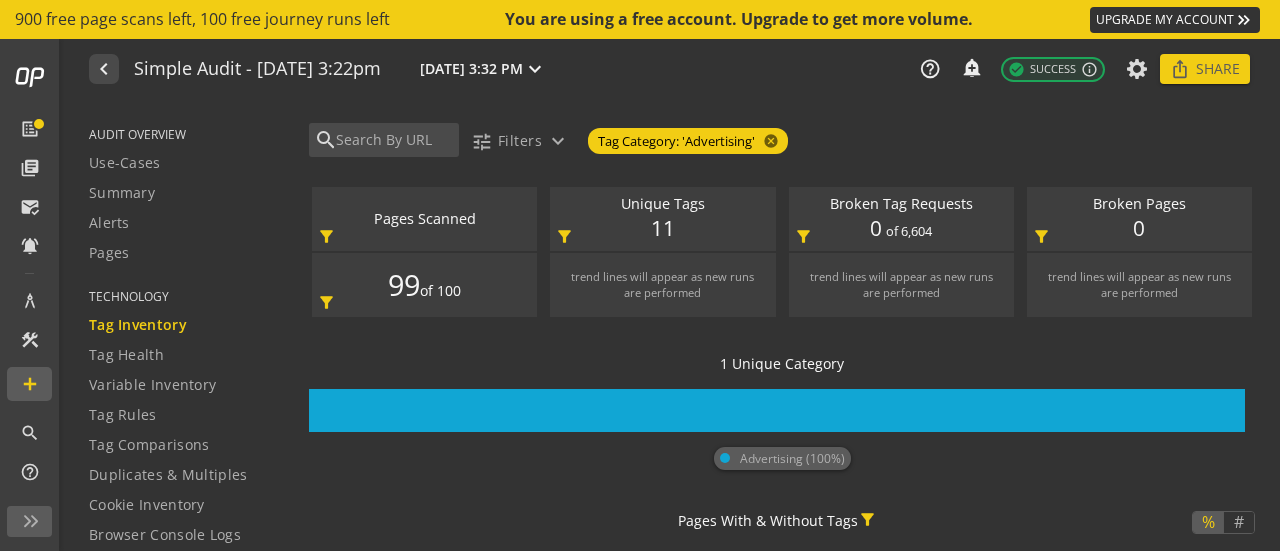 click on "Advertising (100%)" 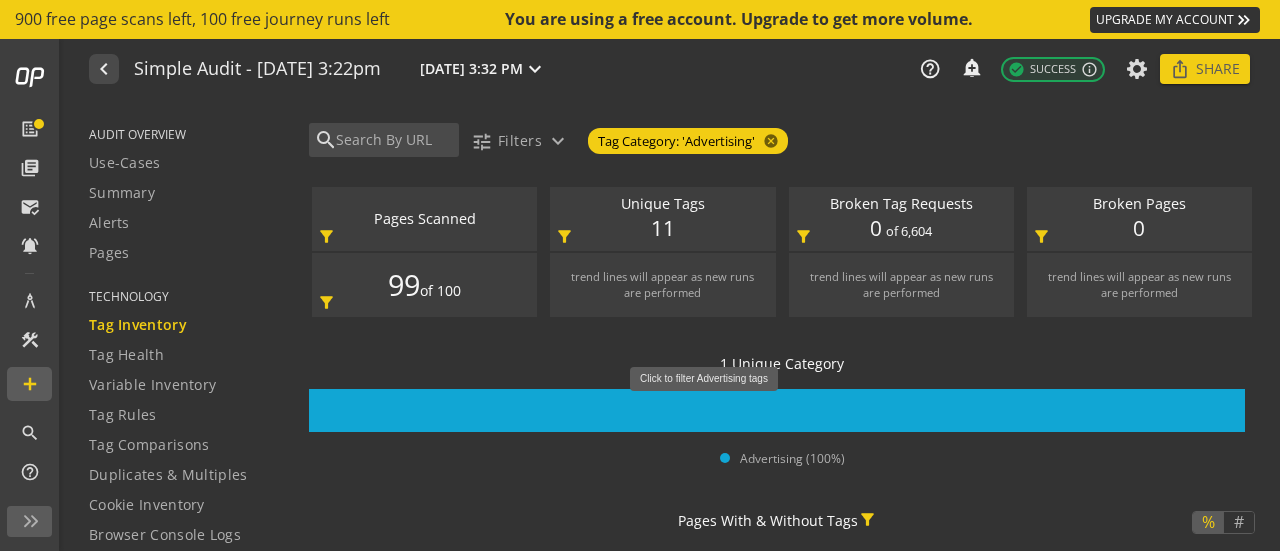 click 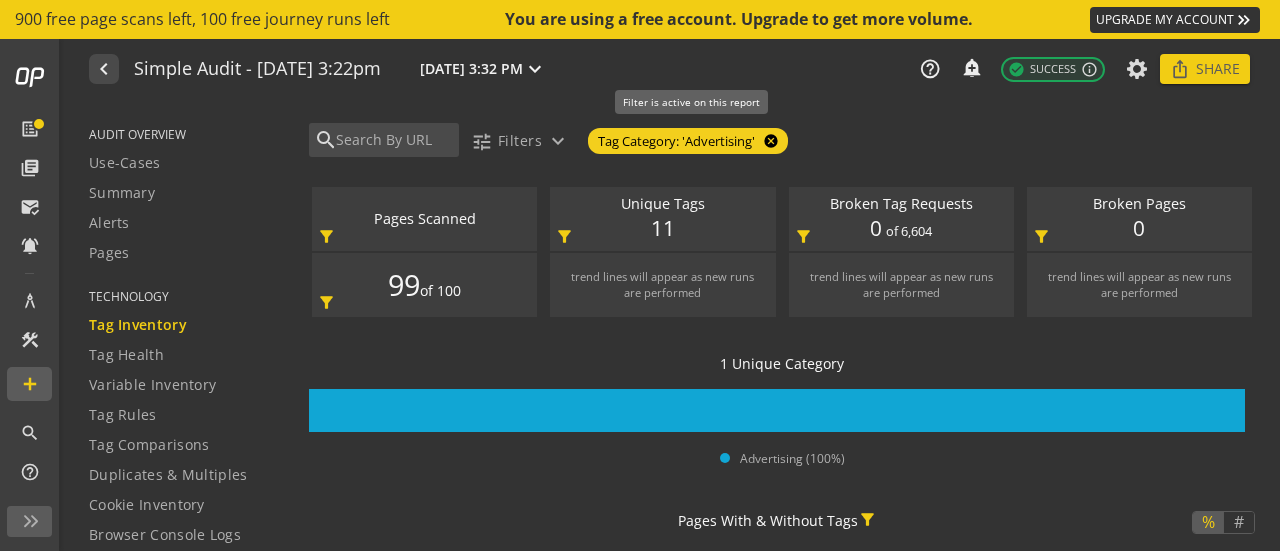 click on "cancel" at bounding box center (769, 141) 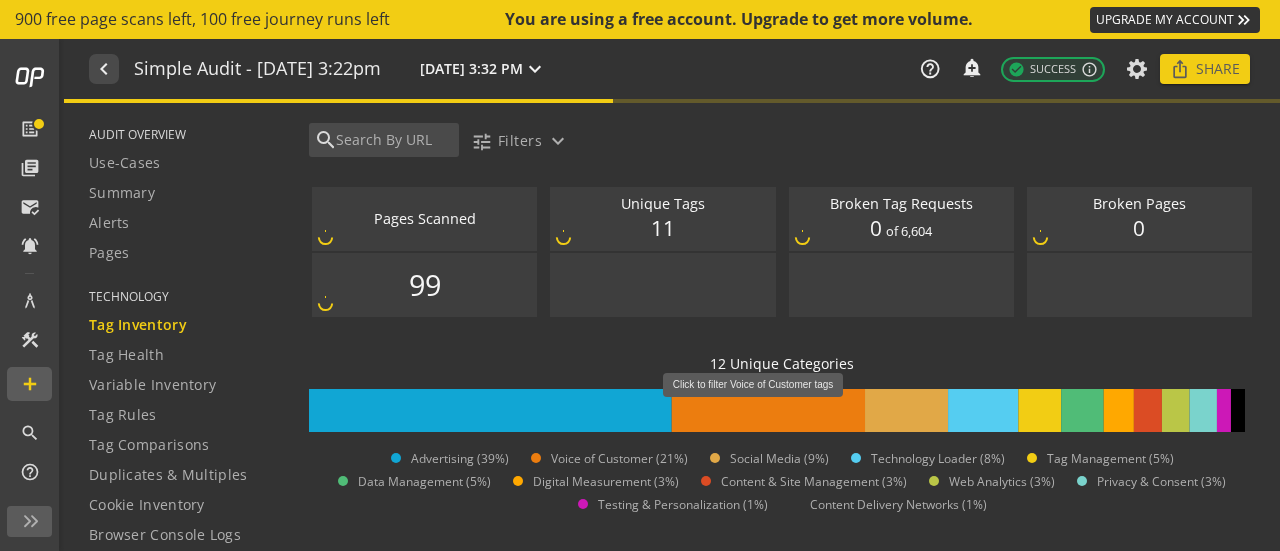 click 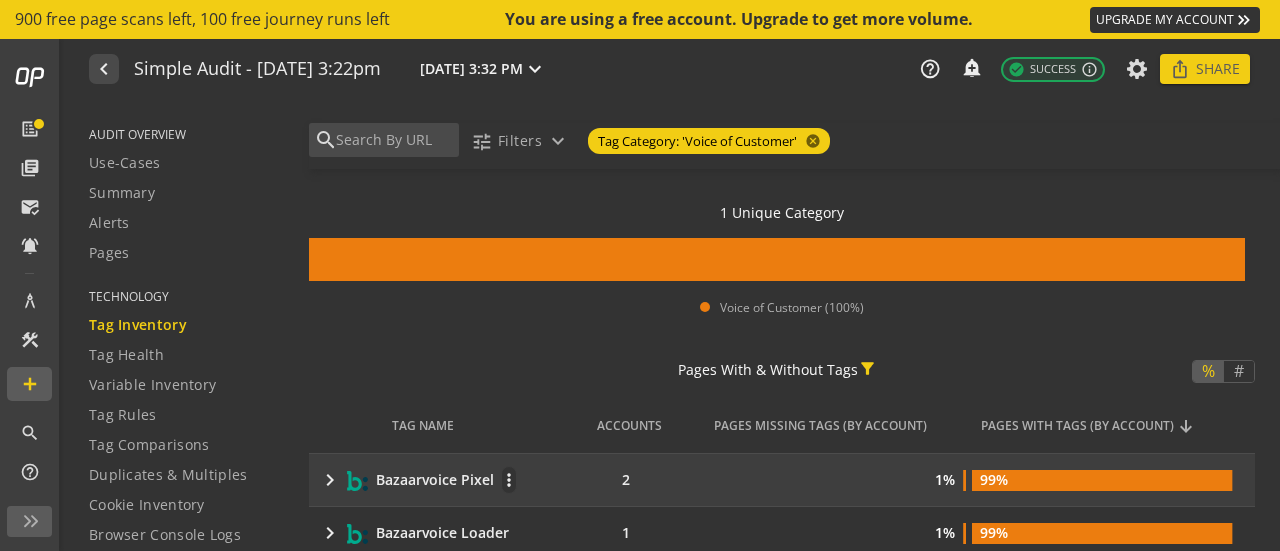 scroll, scrollTop: 0, scrollLeft: 0, axis: both 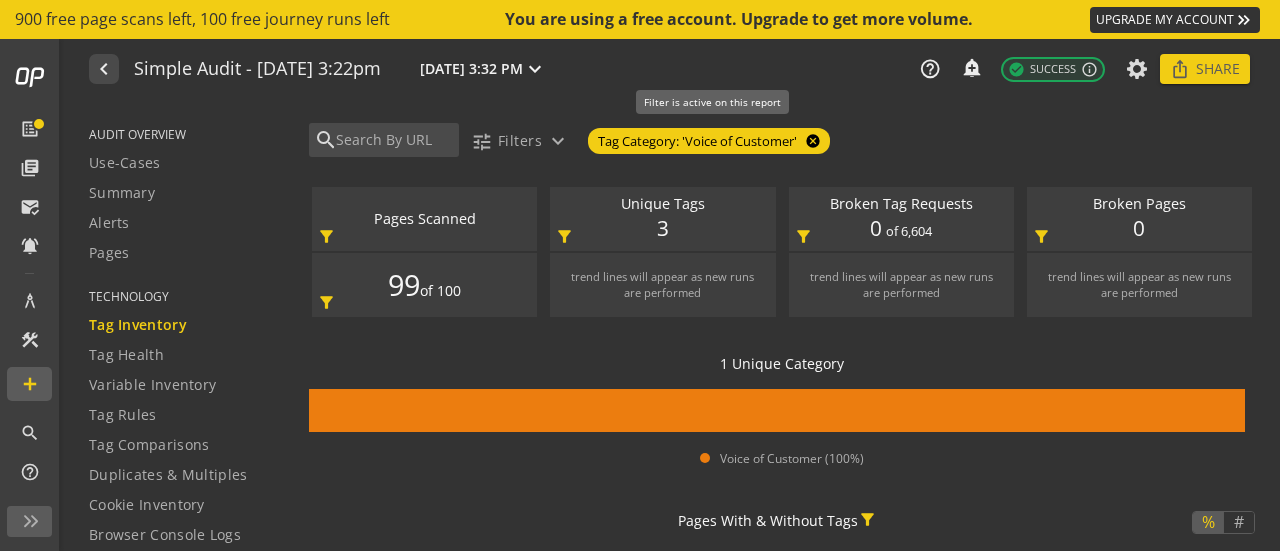 click on "cancel" at bounding box center (811, 141) 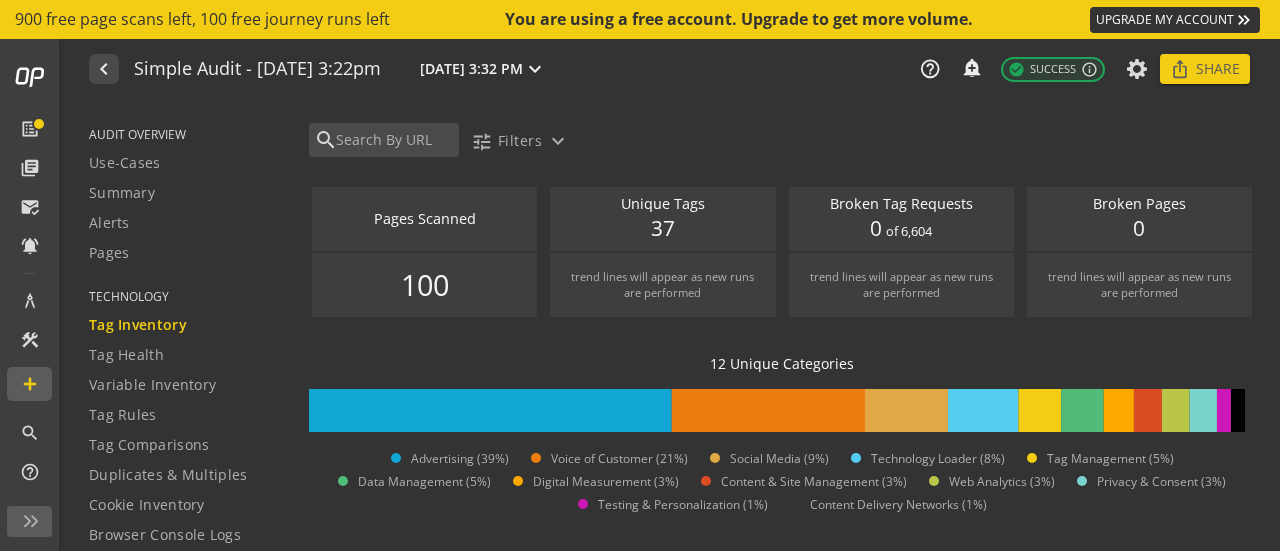 click 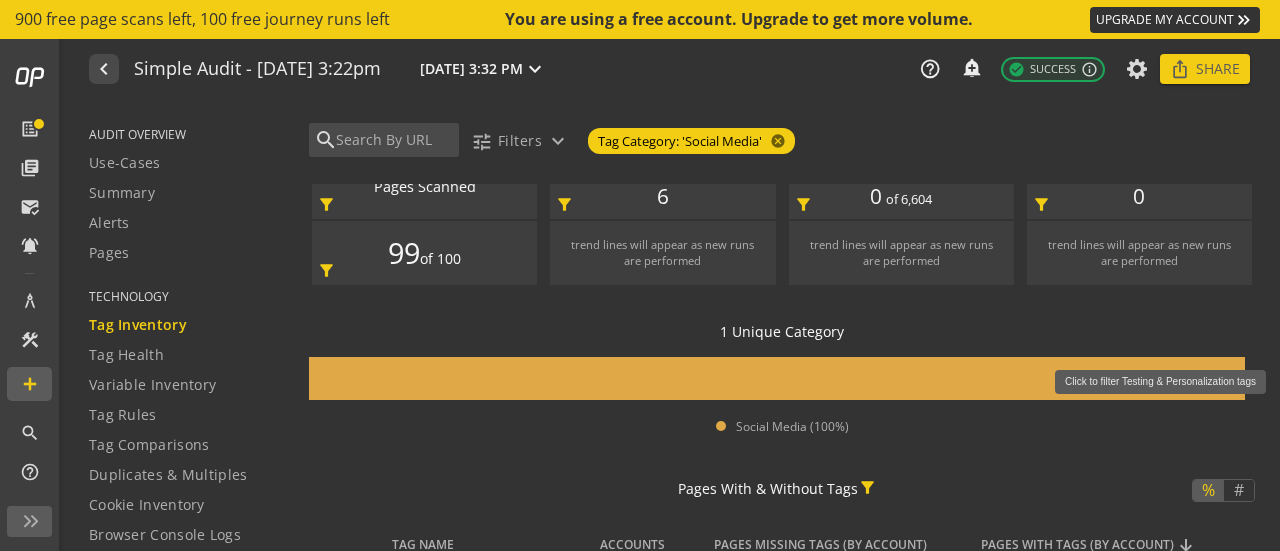 scroll, scrollTop: 0, scrollLeft: 0, axis: both 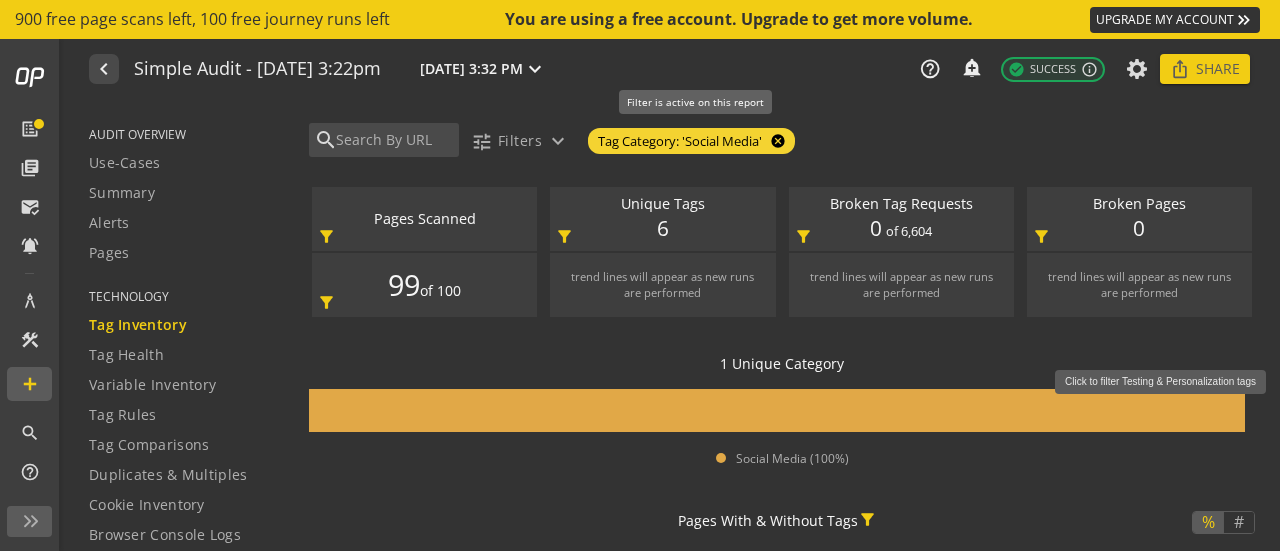 click on "cancel" at bounding box center (776, 141) 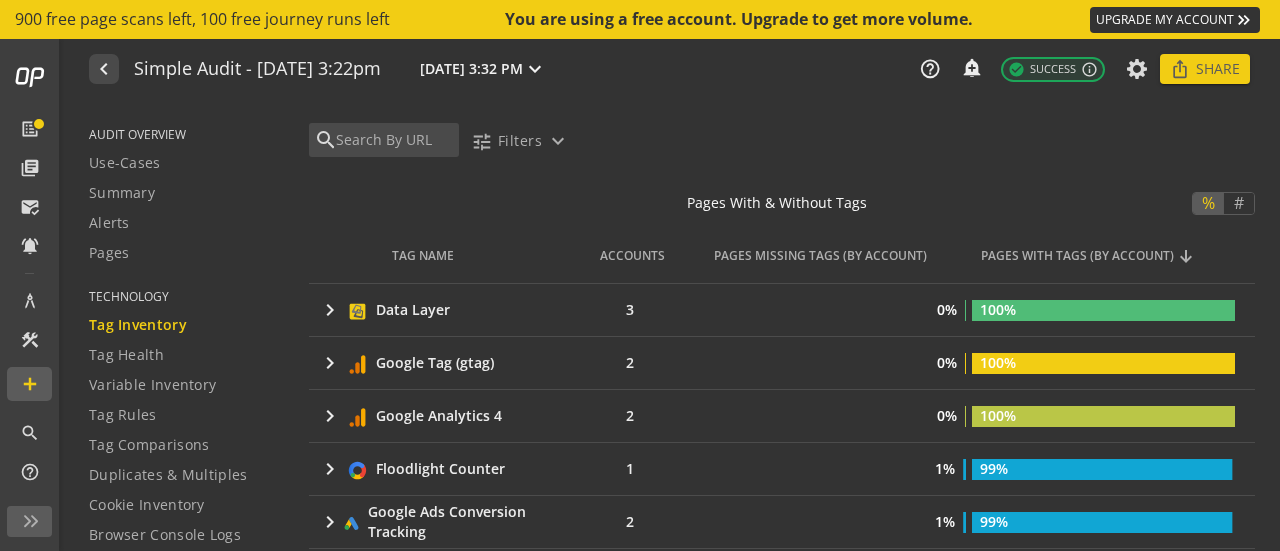 scroll, scrollTop: 0, scrollLeft: 0, axis: both 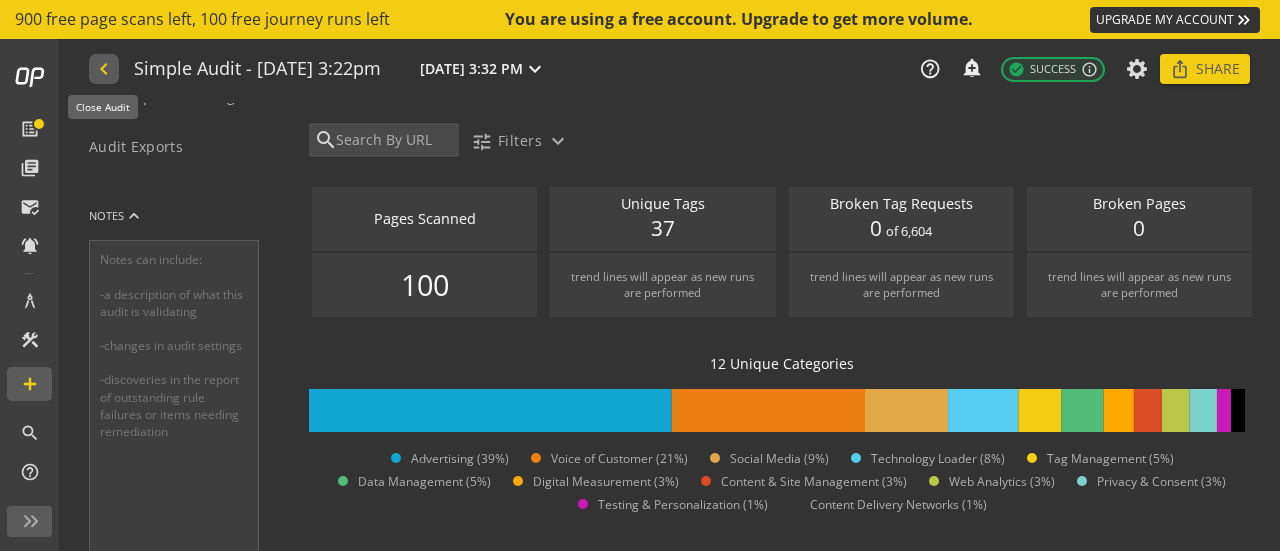click on "navigate_before" 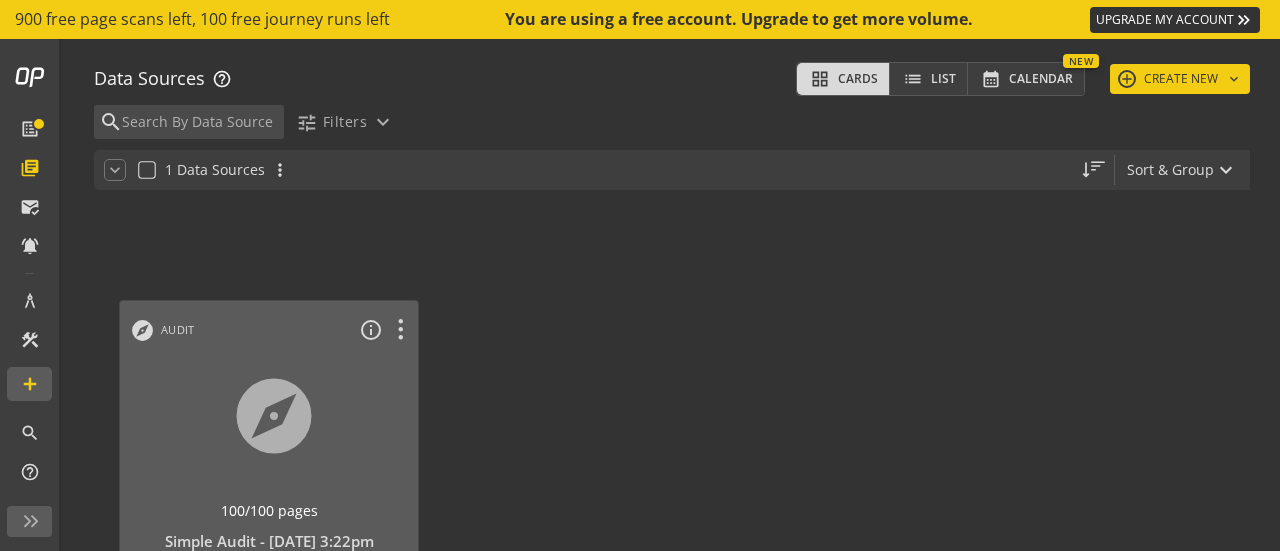scroll, scrollTop: 100, scrollLeft: 0, axis: vertical 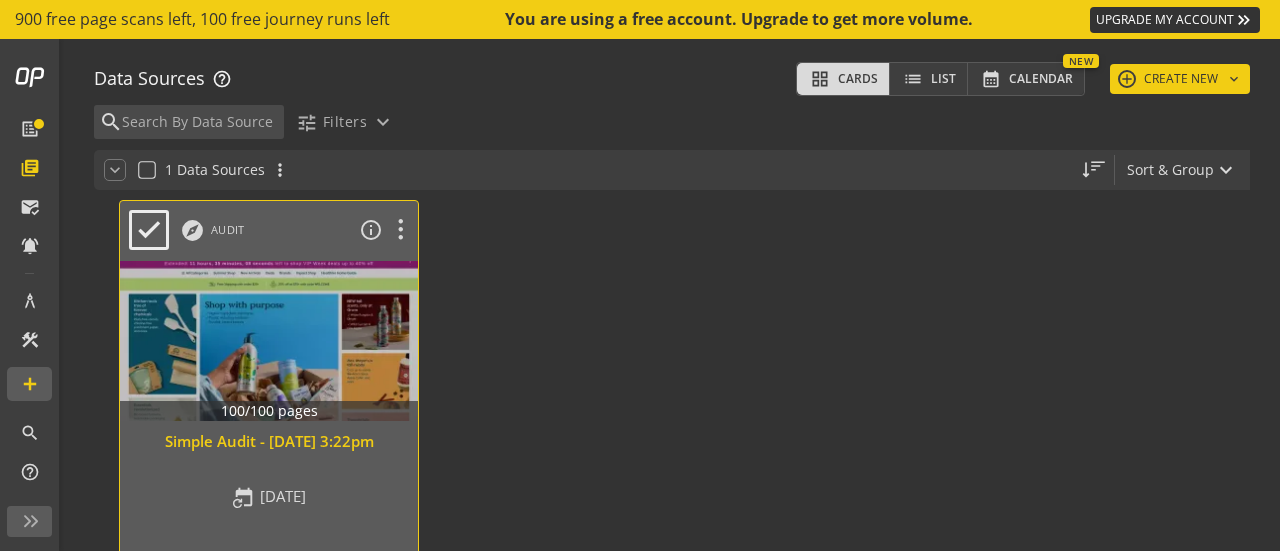 click 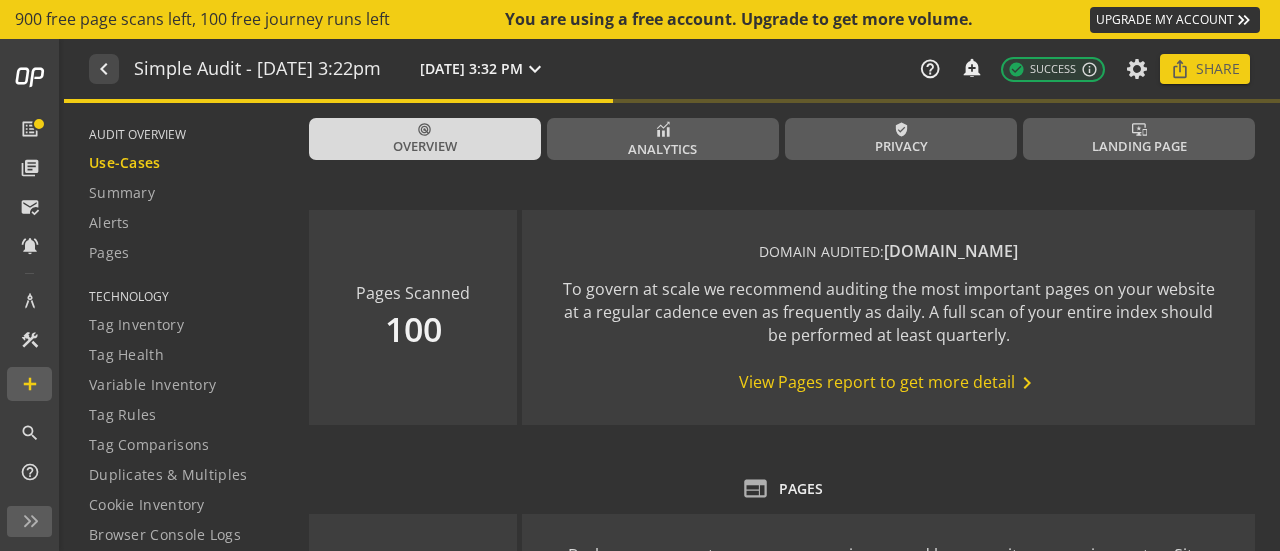 type on "Notes can include:
-a description of what this audit is validating
-changes in audit settings
-discoveries in the report of outstanding rule failures or items needing remediation" 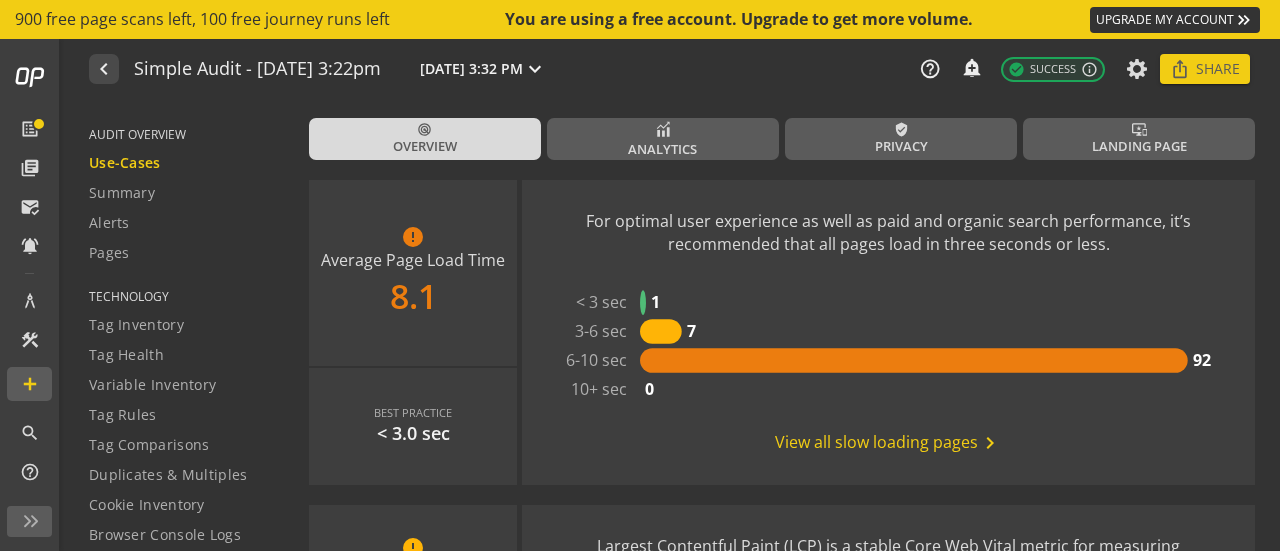 scroll, scrollTop: 700, scrollLeft: 0, axis: vertical 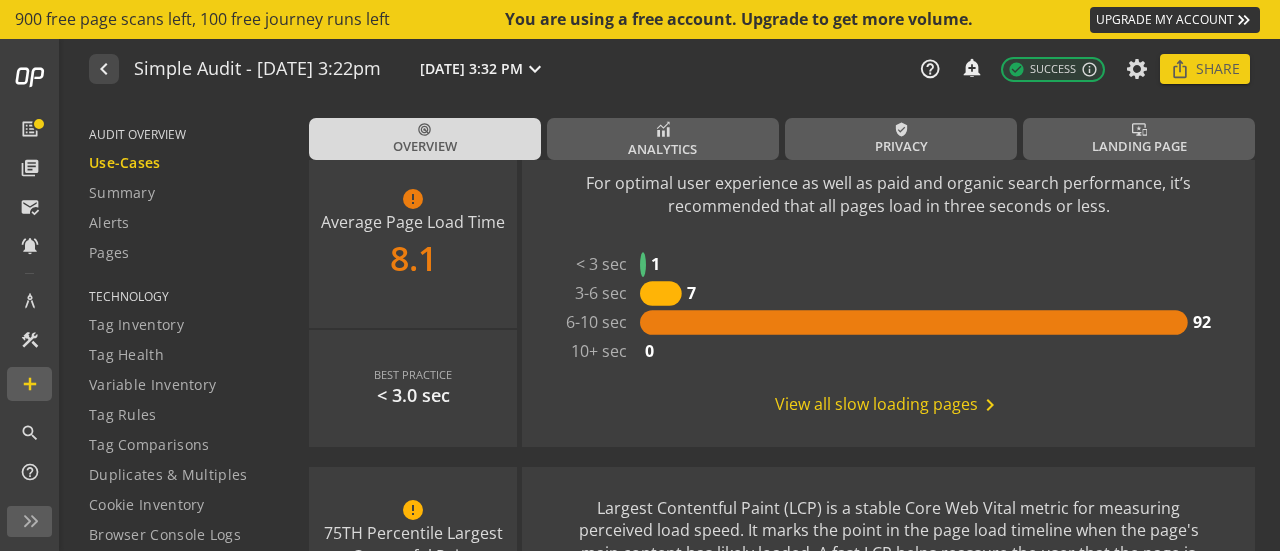 click on "View all slow loading pages  chevron_right" 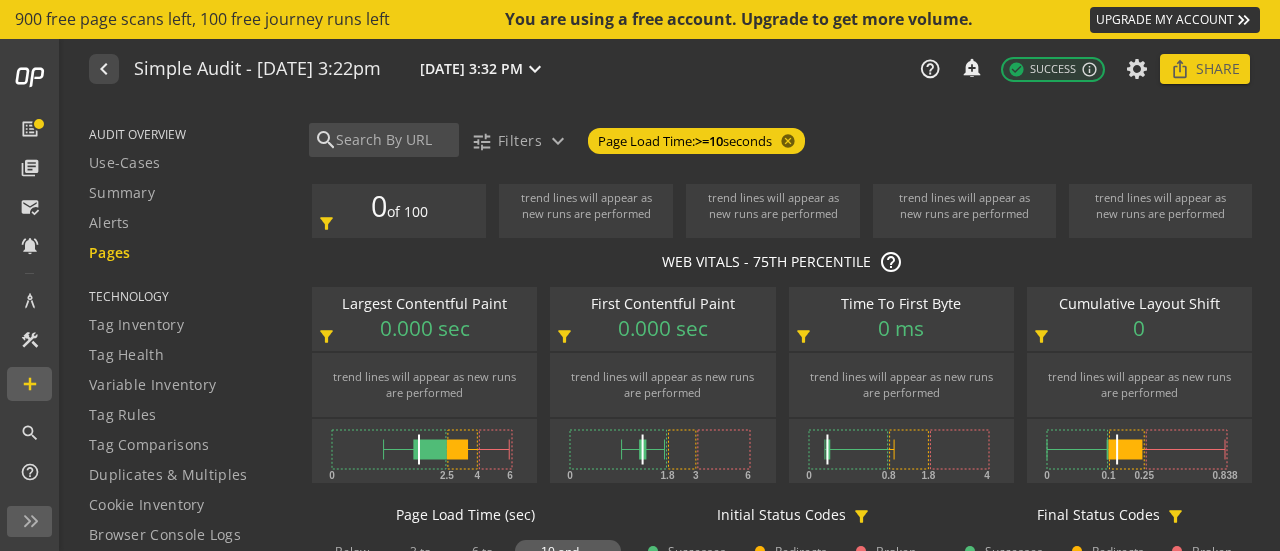 scroll, scrollTop: 0, scrollLeft: 0, axis: both 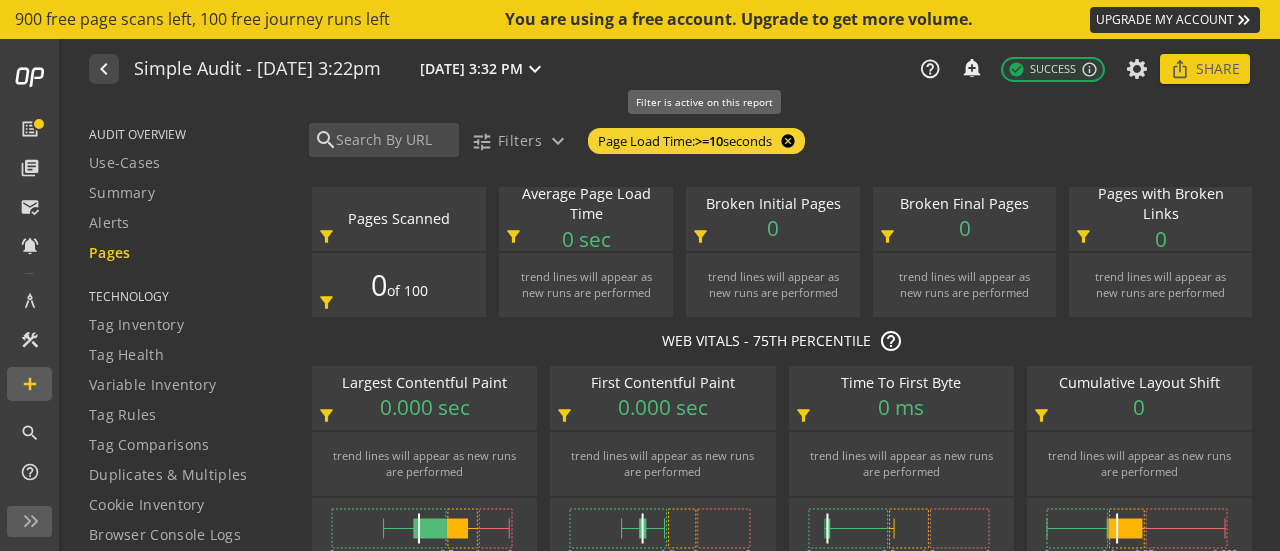click on "cancel" at bounding box center [786, 141] 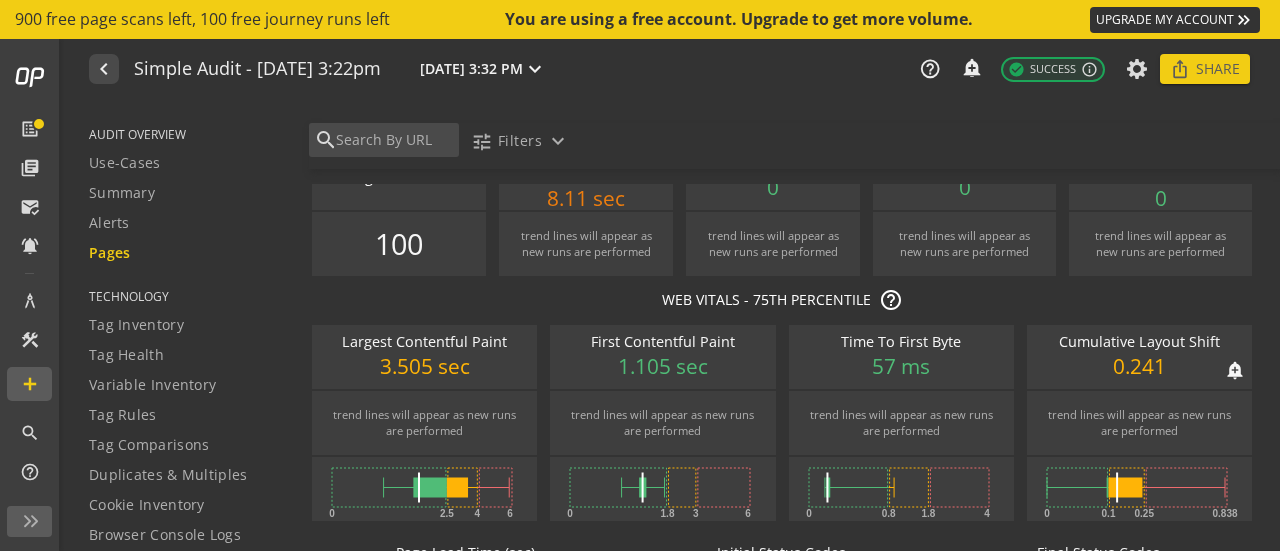 scroll, scrollTop: 0, scrollLeft: 0, axis: both 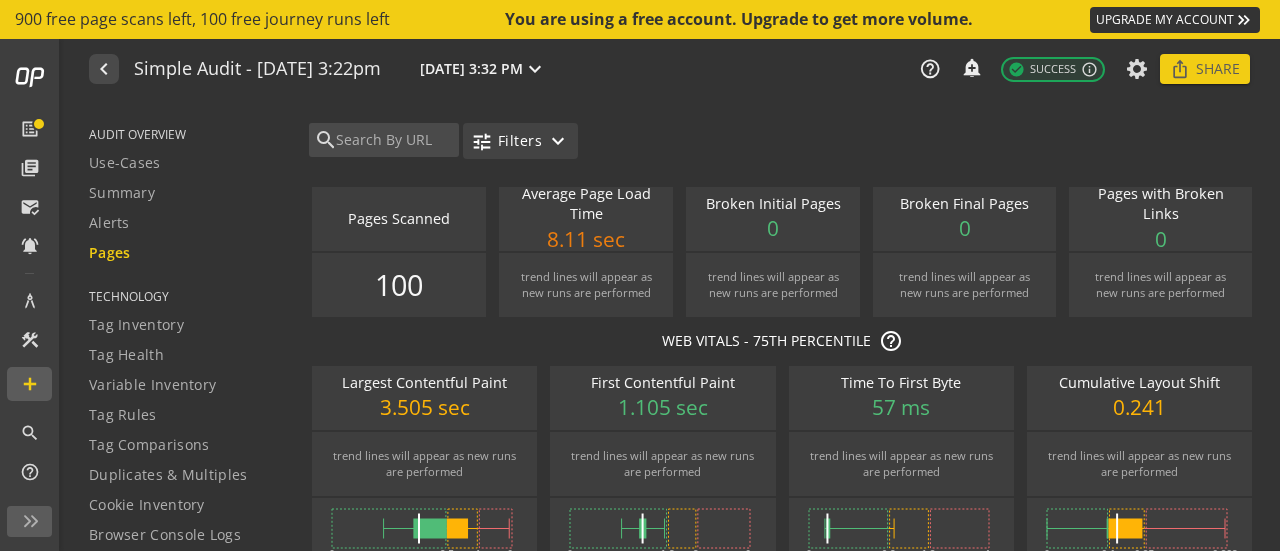 click 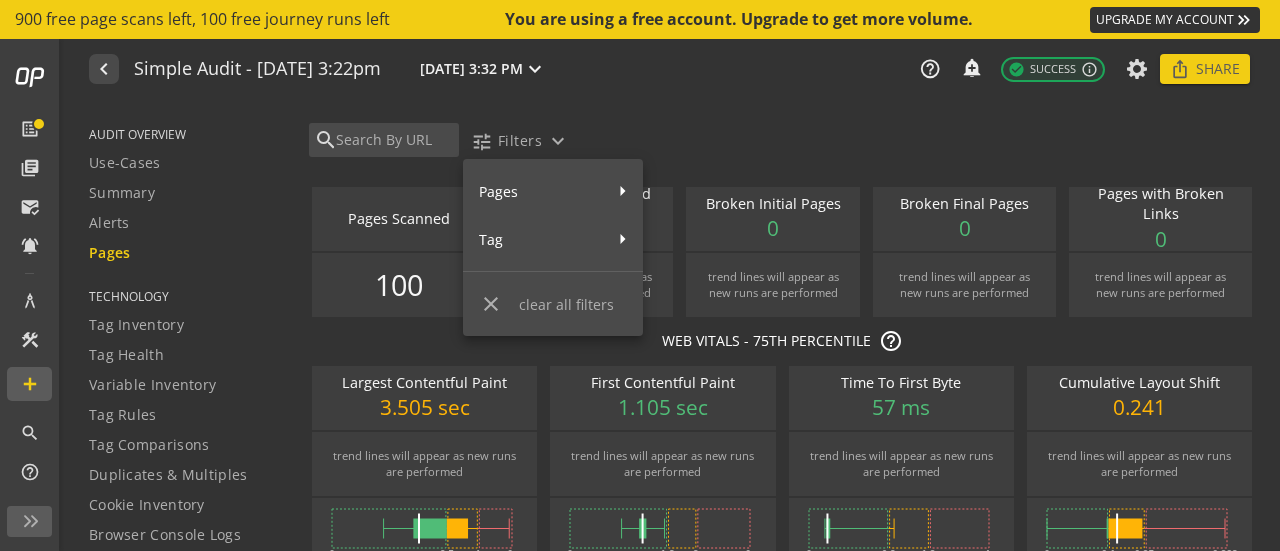 click at bounding box center (640, 275) 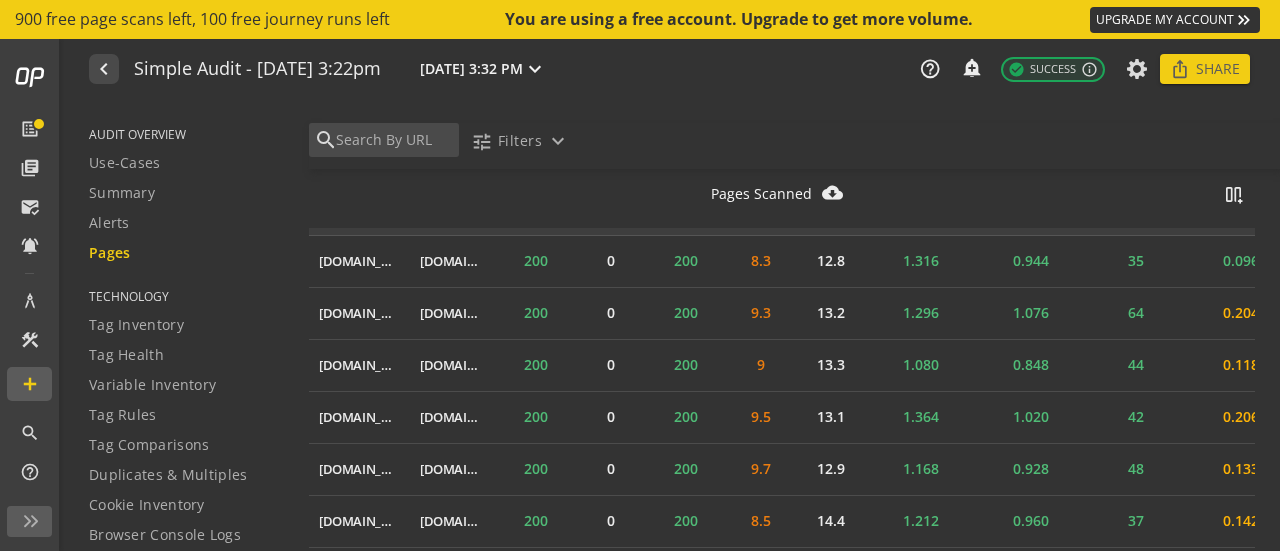 scroll, scrollTop: 4200, scrollLeft: 0, axis: vertical 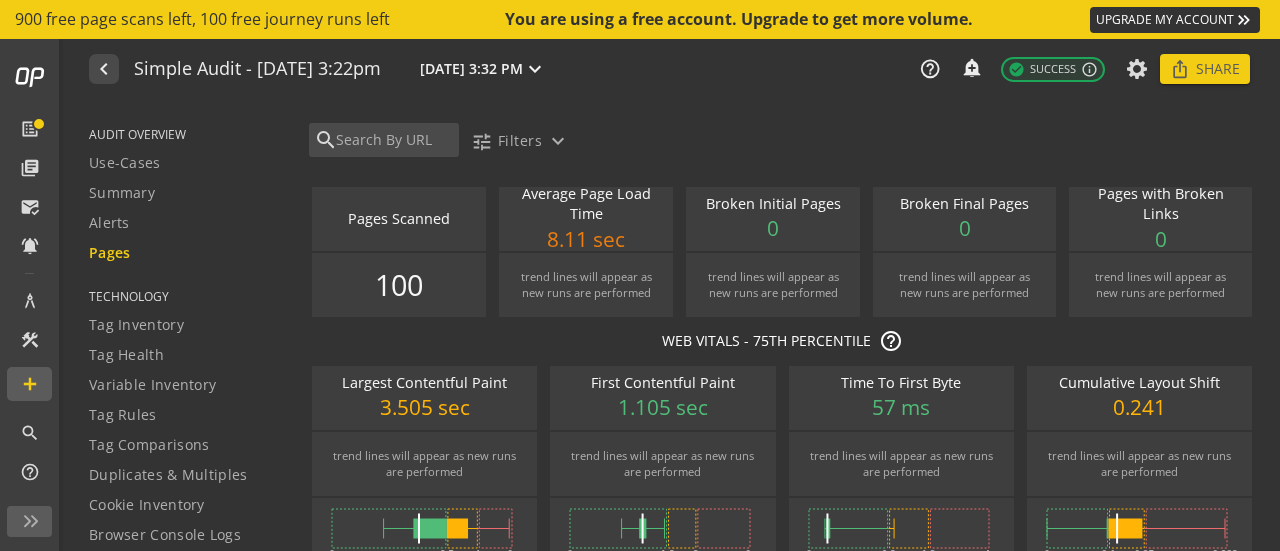 click on "search tune  Filters  expand_more  Pages Scanned   notifications_none   add_alert
100  Average Page Load Time   notifications_none   add_alert
8.11 sec   trend lines will appear as new runs are performed   Broken Initial Pages   notifications_none   add_alert
0   trend lines will appear as new runs are performed   Broken Final Pages   notifications_none   add_alert
0   trend lines will appear as new runs are performed   Pages with Broken Links   notifications_none   add_alert
0   trend lines will appear as new runs are performed  WEB VITALS - 75TH PERCENTILE  help_outline  Largest Contentful Paint   notifications_none   add_alert
3.505 sec   trend lines will appear as new runs are performed  0 2.5 4 6  First Contentful Paint" 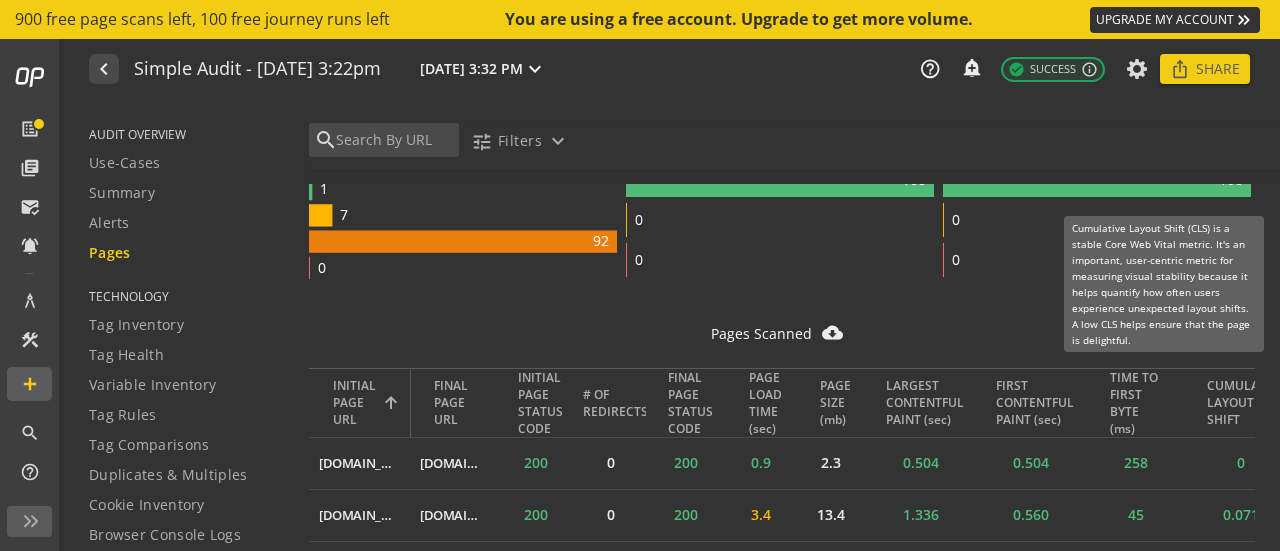 scroll, scrollTop: 400, scrollLeft: 0, axis: vertical 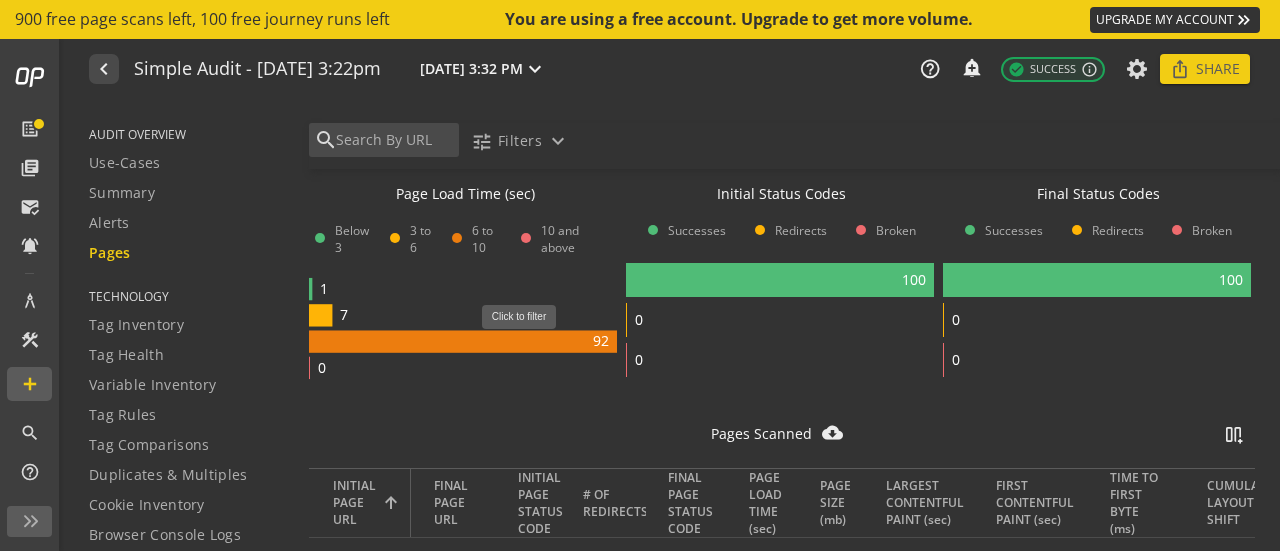 click 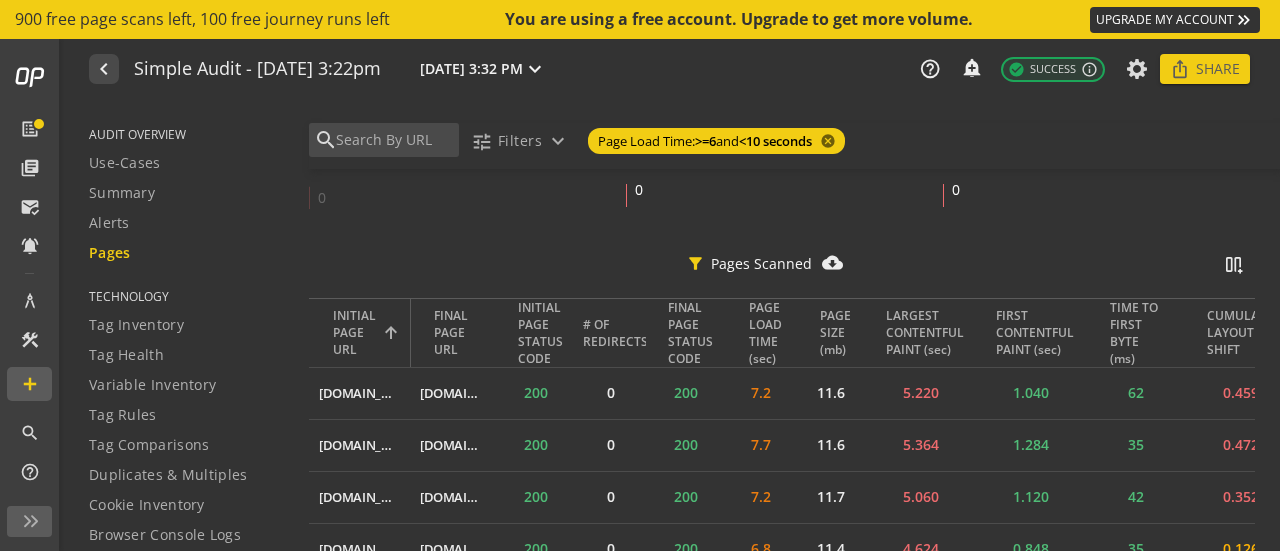 scroll, scrollTop: 600, scrollLeft: 0, axis: vertical 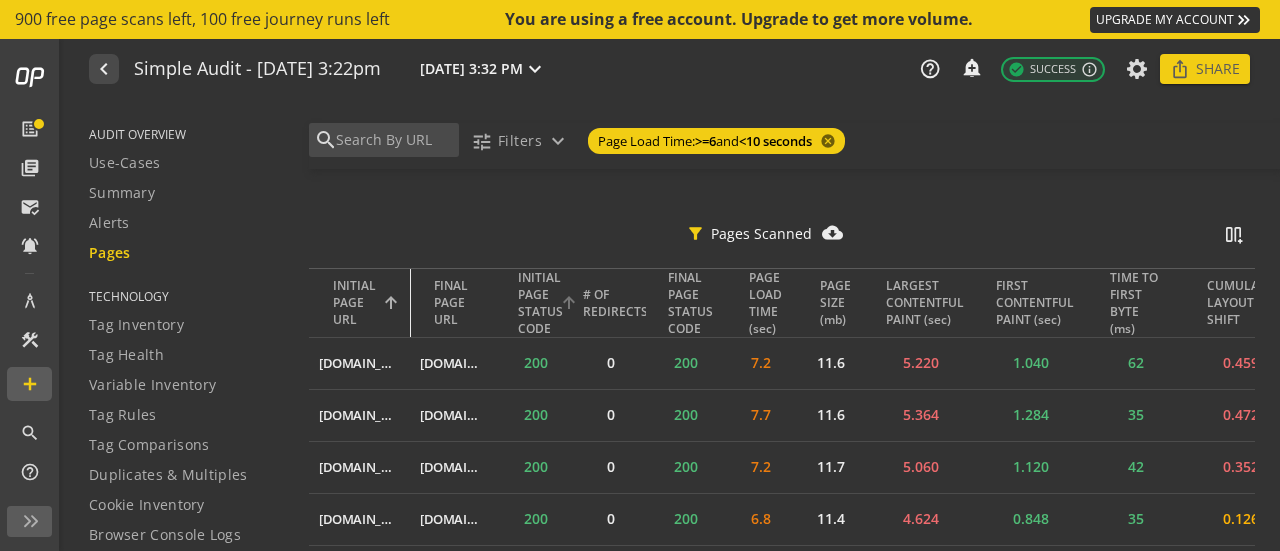 drag, startPoint x: 408, startPoint y: 303, endPoint x: 516, endPoint y: 307, distance: 108.07405 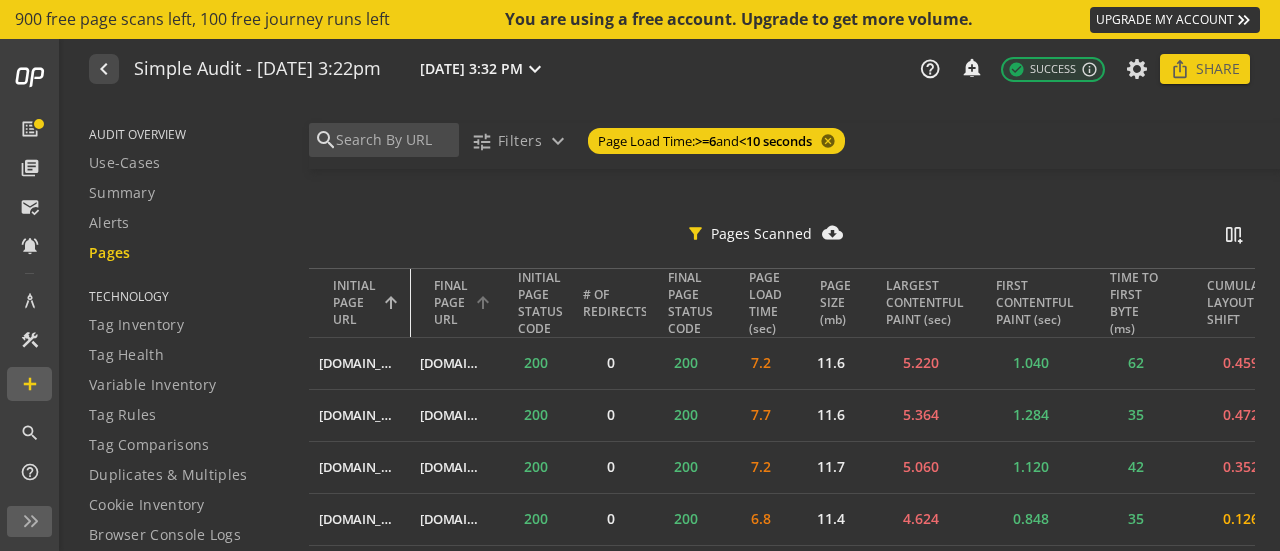 drag, startPoint x: 408, startPoint y: 298, endPoint x: 458, endPoint y: 302, distance: 50.159744 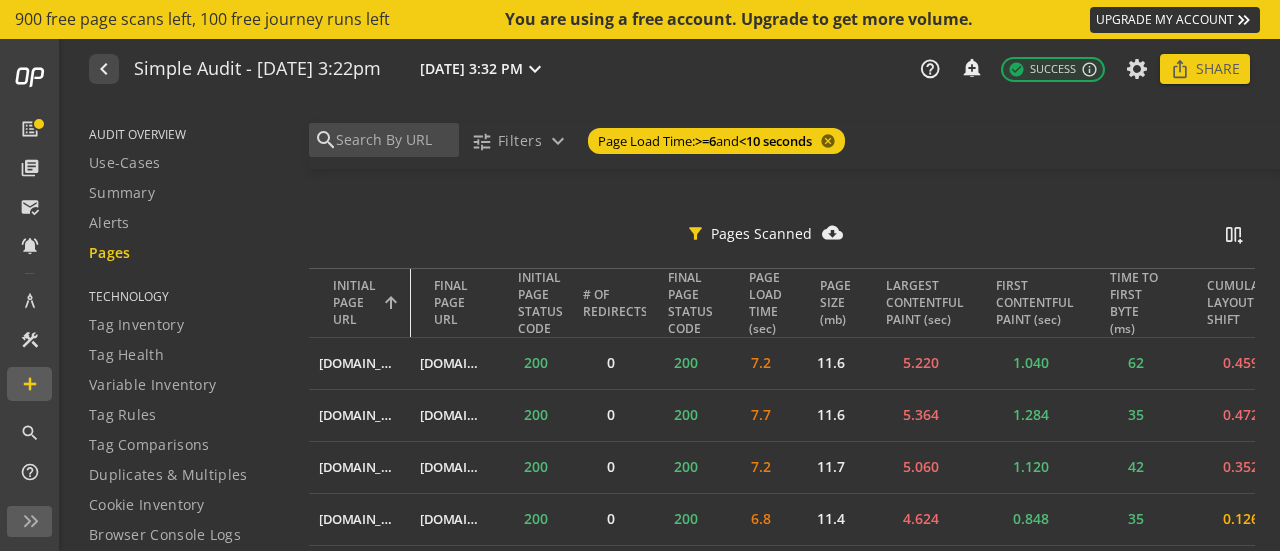 click on "INITIAL PAGE URL FINAL PAGE URL INITIAL PAGE STATUS CODE  # OF REDIRECTS  FINAL PAGE STATUS CODE  PAGE LOAD TIME (sec)  PAGE SIZE (mb)  LARGEST CONTENTFUL PAINT (sec)  FIRST CONTENTFUL PAINT (sec)  TIME TO FIRST BYTE (ms)  CUMULATIVE LAYOUT SHIFT" 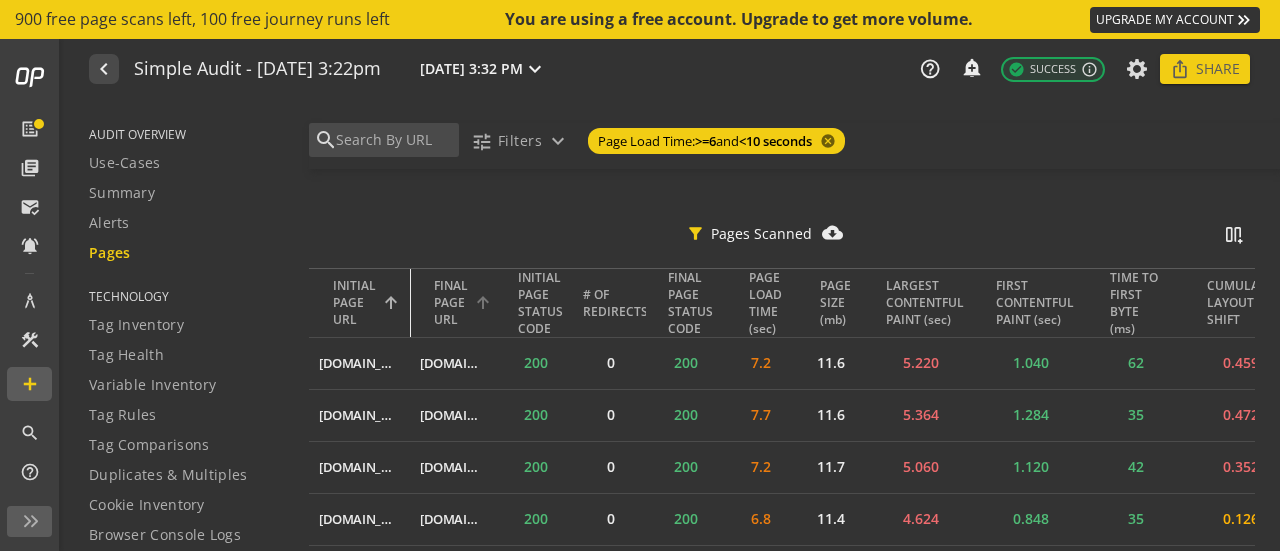 drag, startPoint x: 409, startPoint y: 284, endPoint x: 454, endPoint y: 315, distance: 54.644306 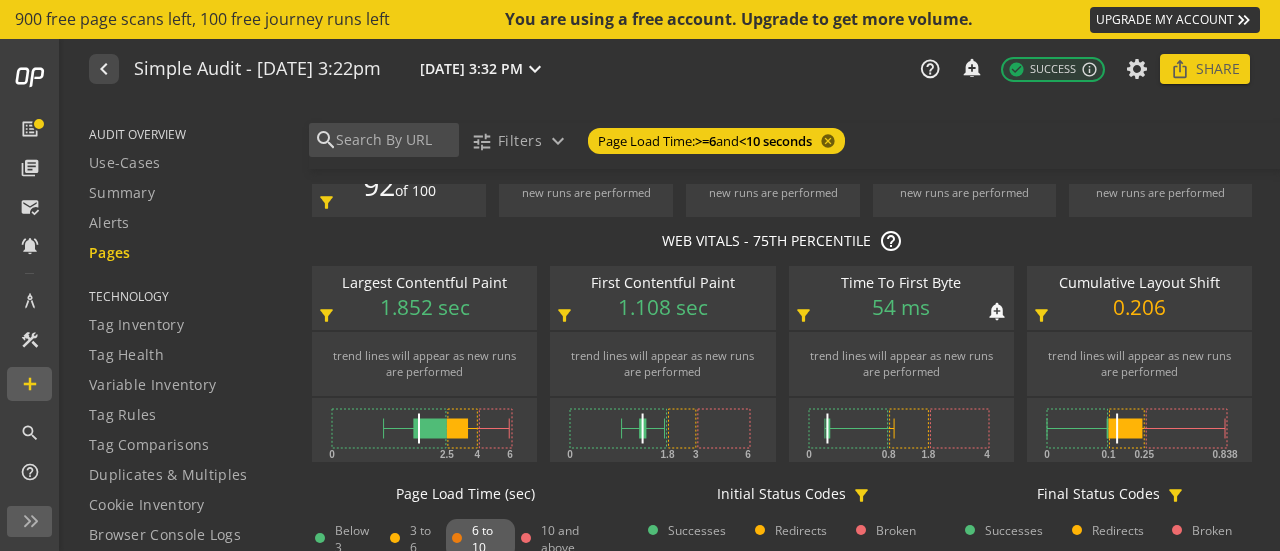 scroll, scrollTop: 0, scrollLeft: 0, axis: both 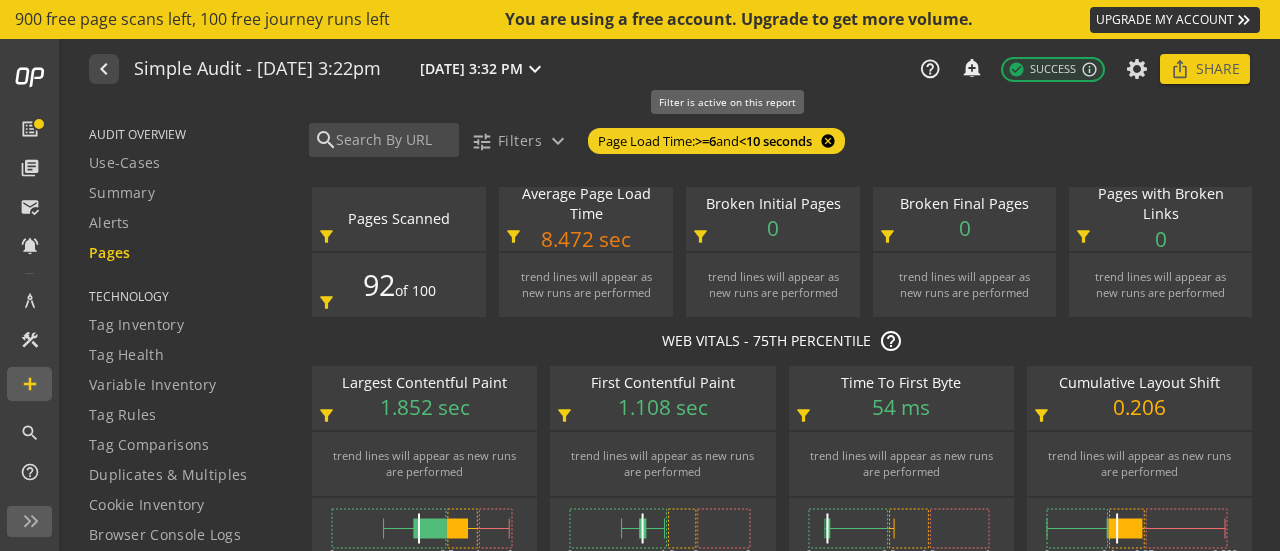 click on "cancel" at bounding box center [826, 141] 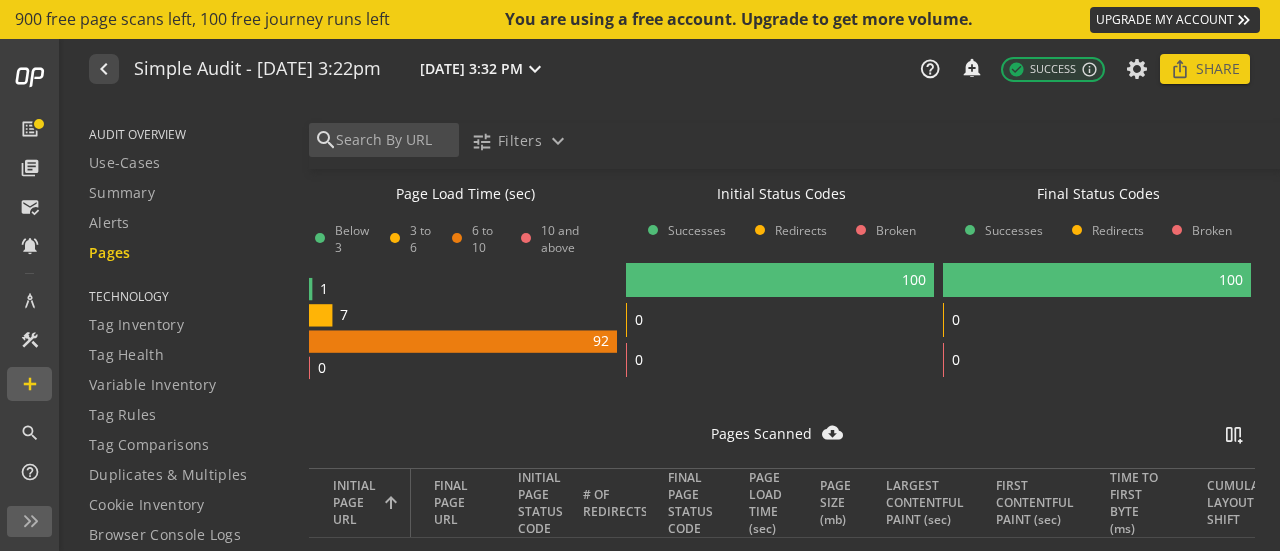 scroll, scrollTop: 0, scrollLeft: 0, axis: both 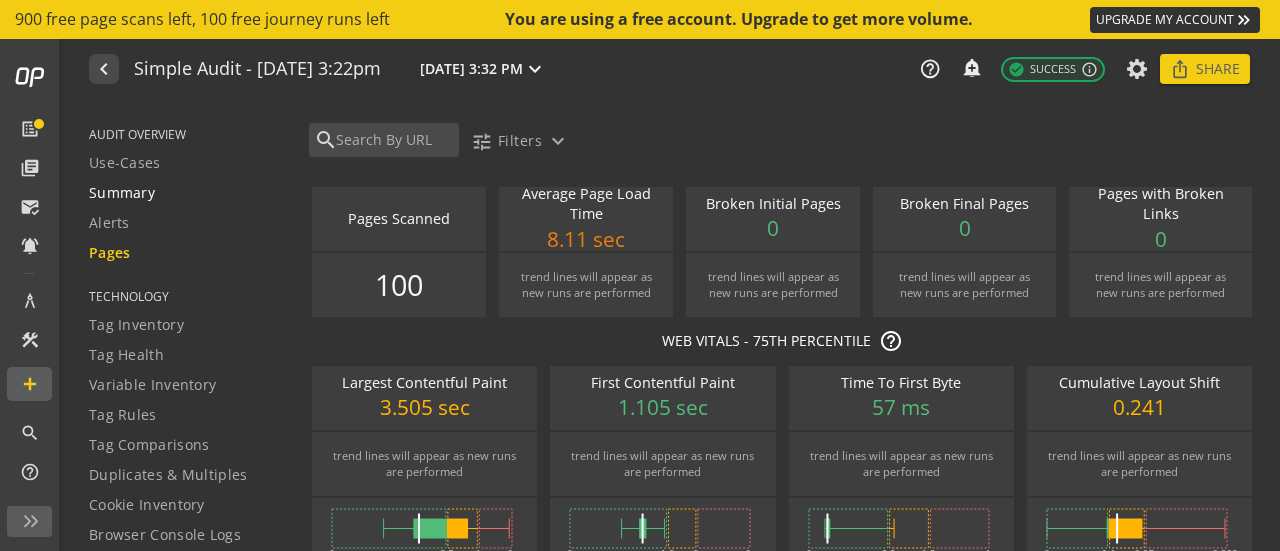 click on "Summary" 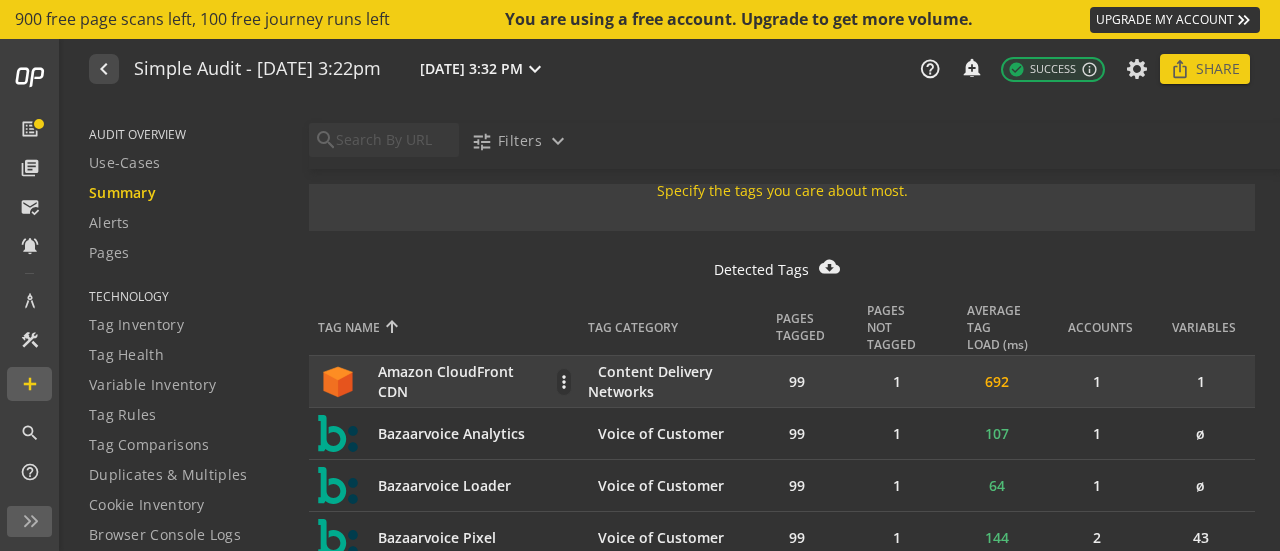 scroll, scrollTop: 1100, scrollLeft: 0, axis: vertical 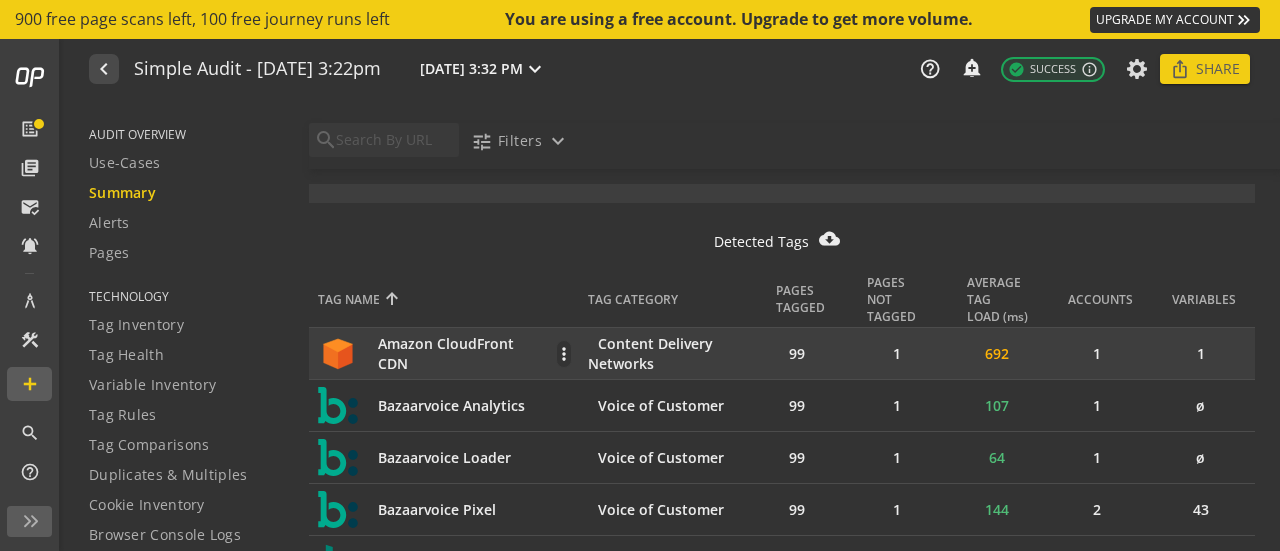click on "1" 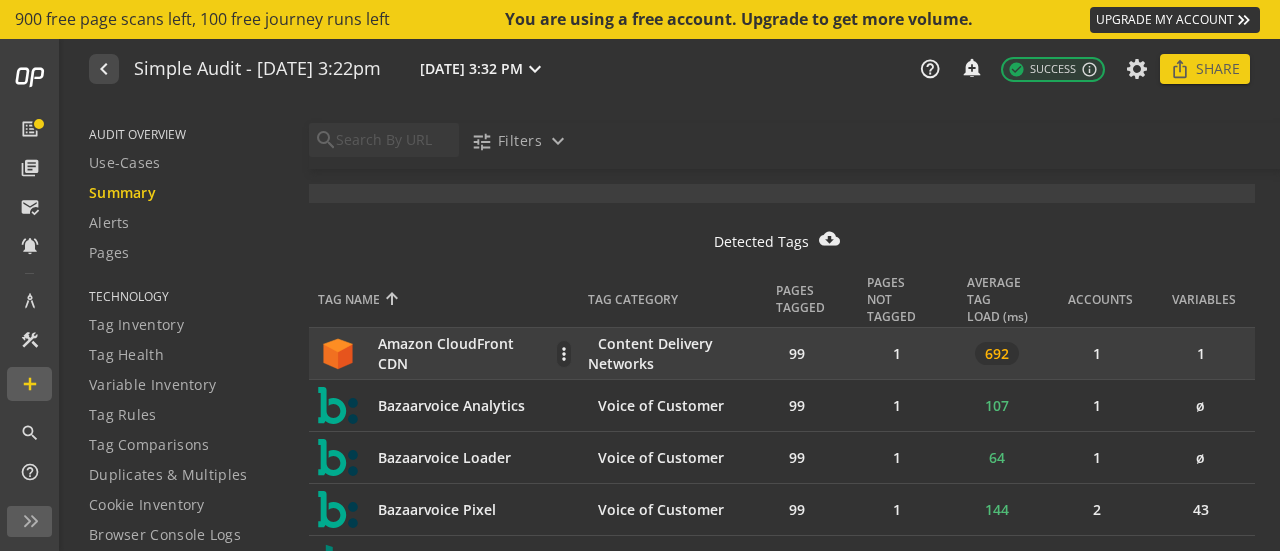 click on "692" 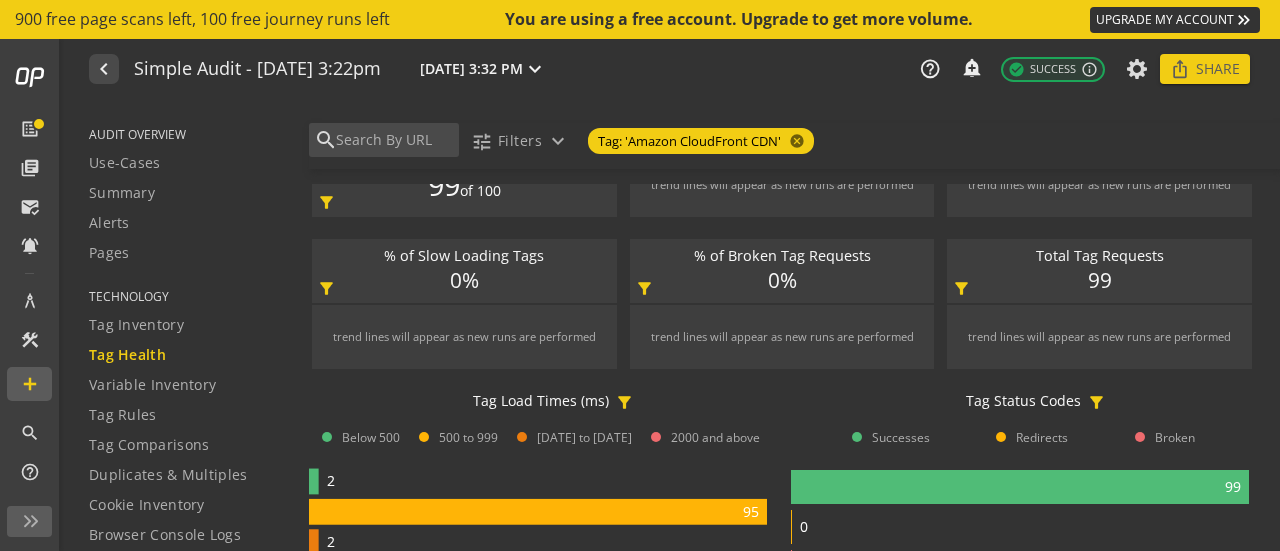 scroll, scrollTop: 0, scrollLeft: 0, axis: both 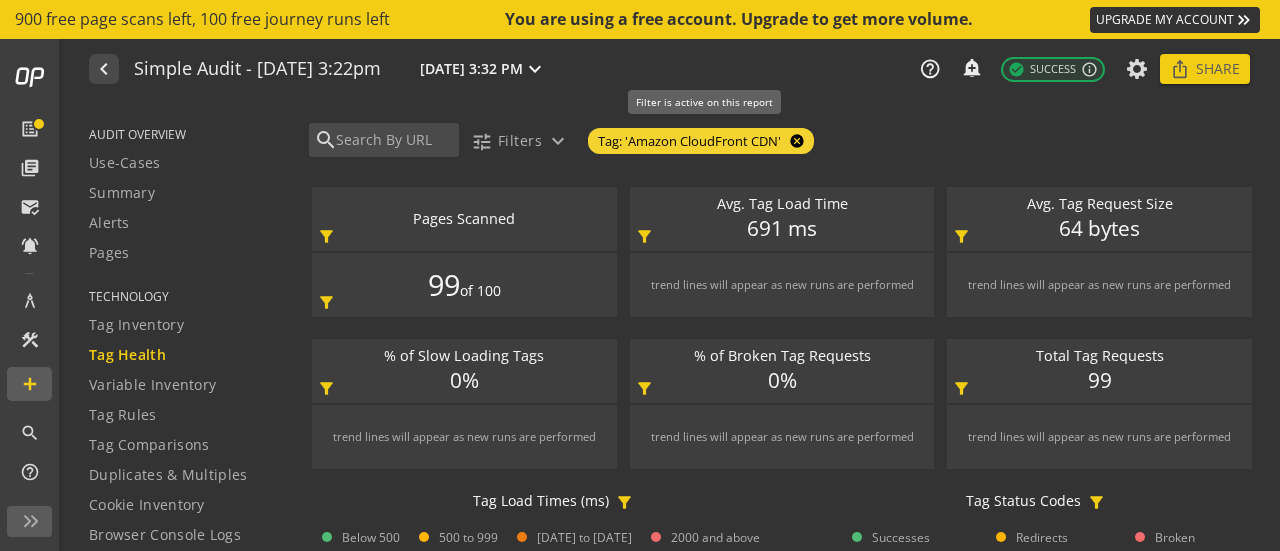 click on "cancel" at bounding box center [795, 141] 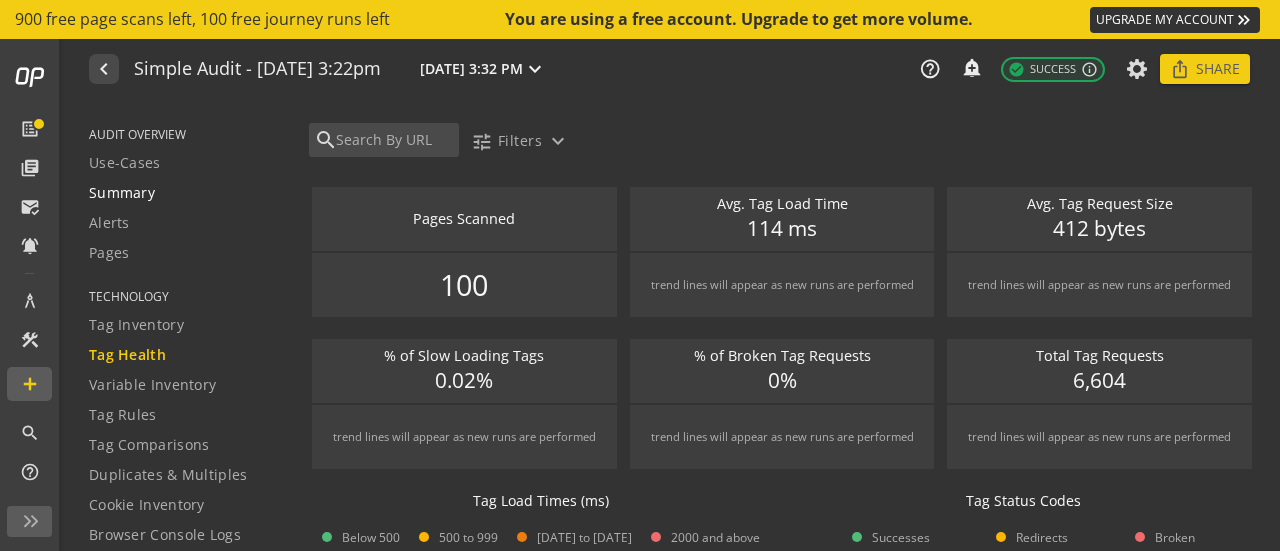 scroll, scrollTop: 0, scrollLeft: 0, axis: both 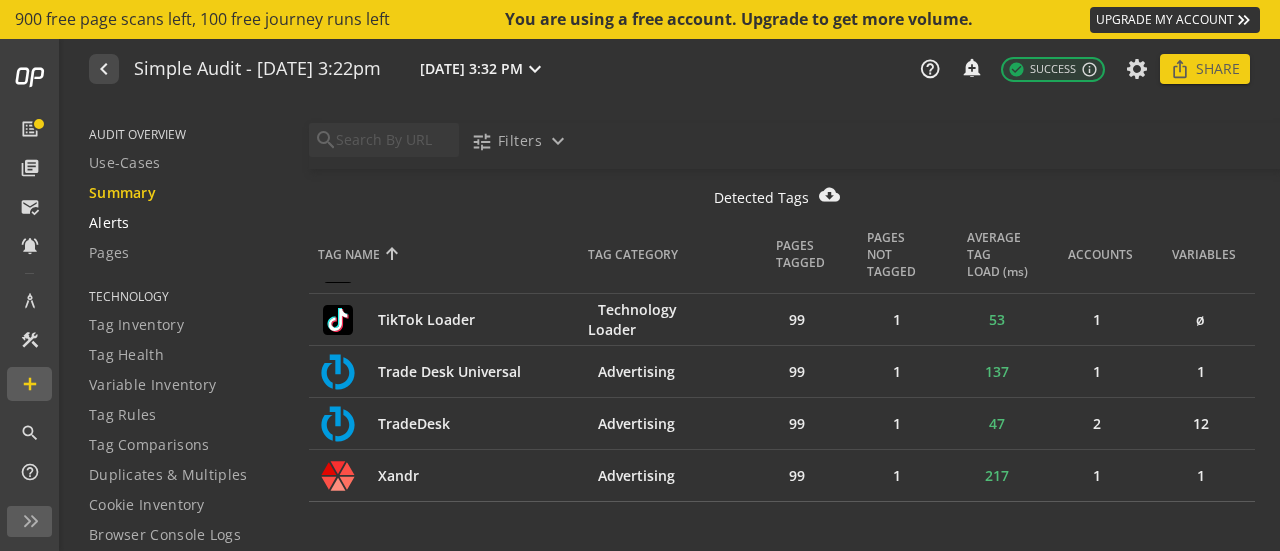 click on "Alerts" 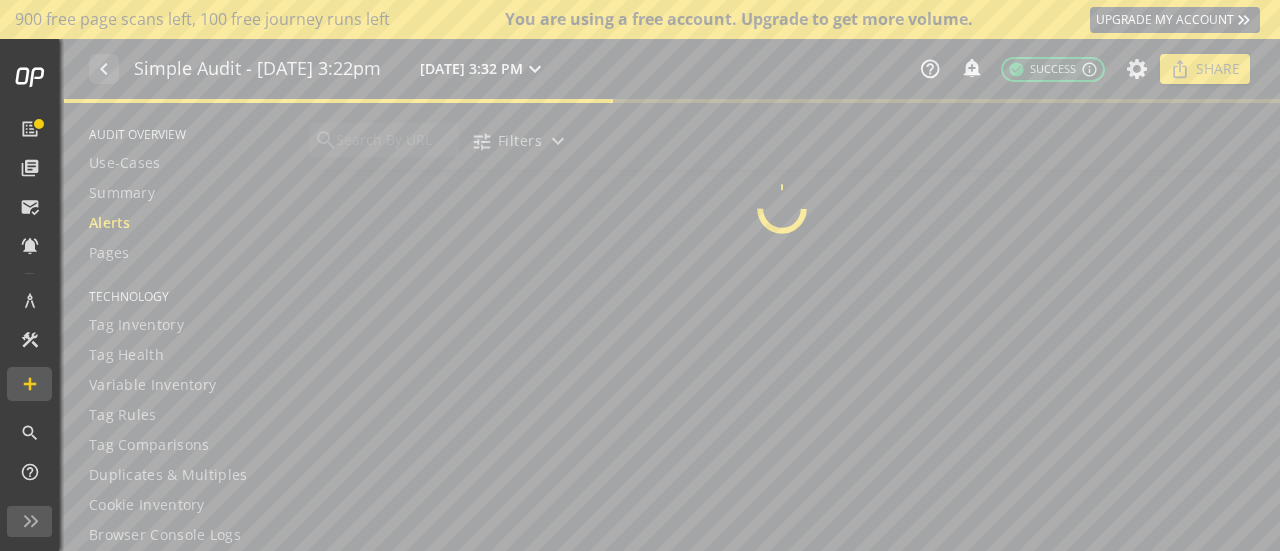 scroll, scrollTop: 0, scrollLeft: 0, axis: both 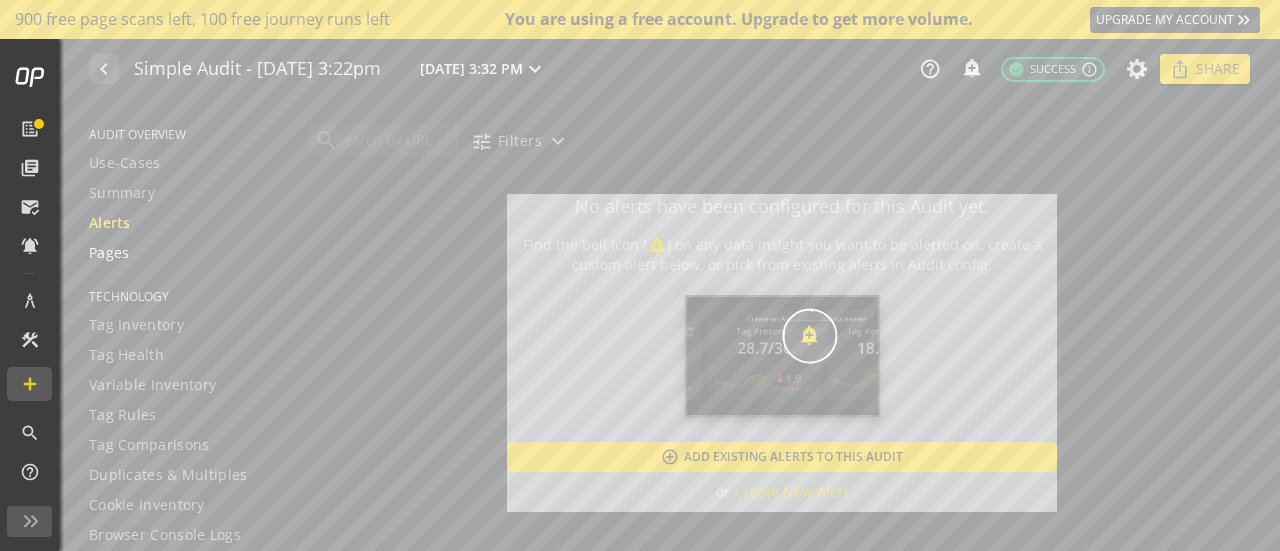 click on "Pages" 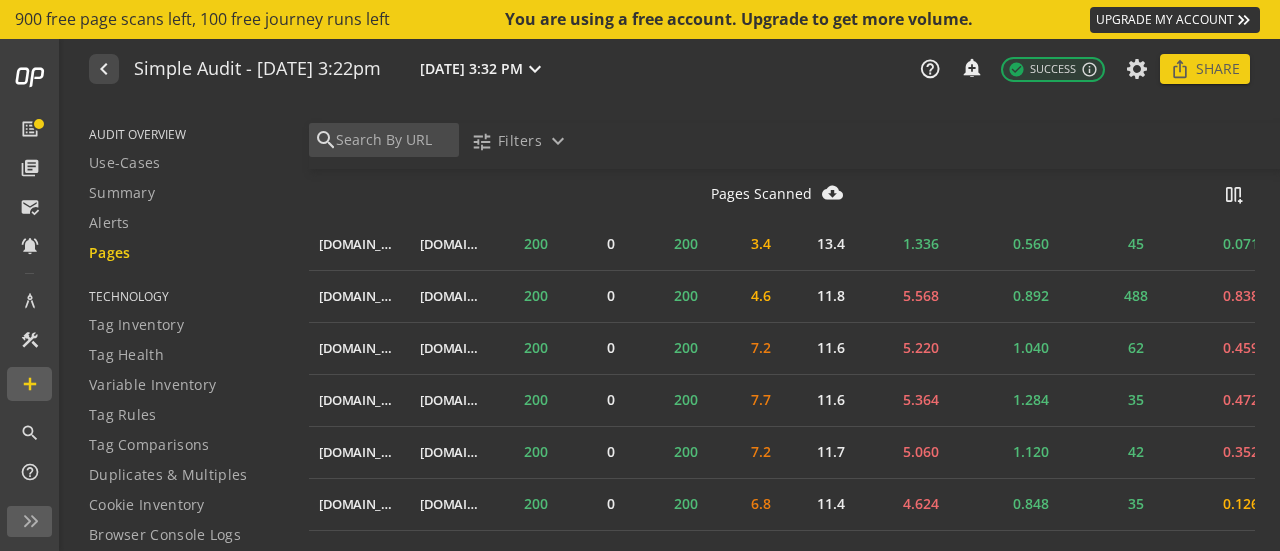 scroll, scrollTop: 500, scrollLeft: 0, axis: vertical 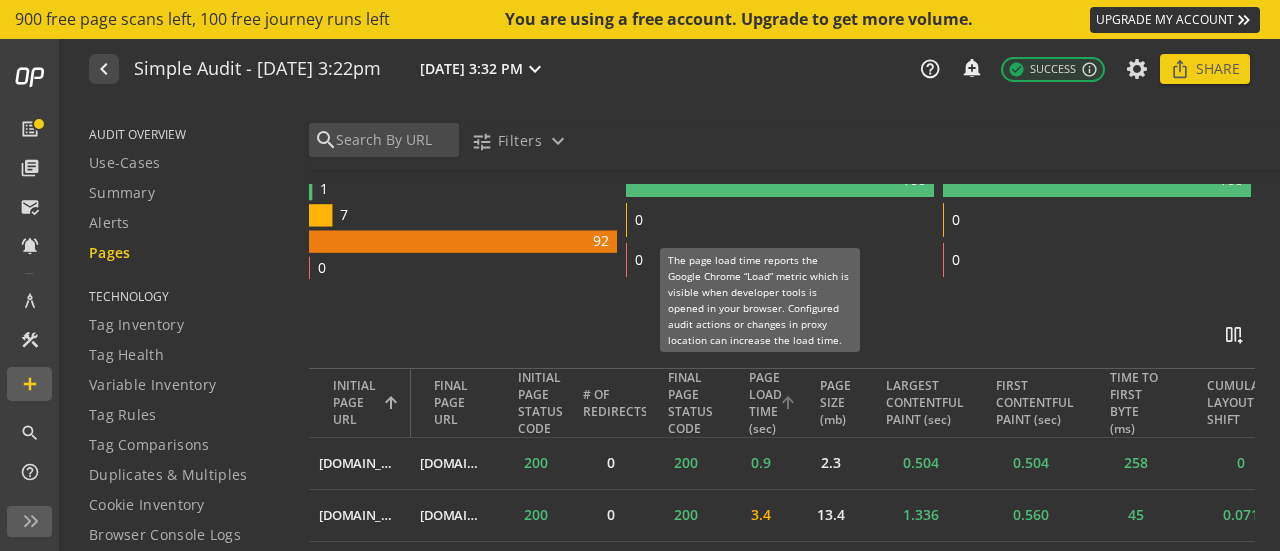 click on "PAGE LOAD TIME (sec)" 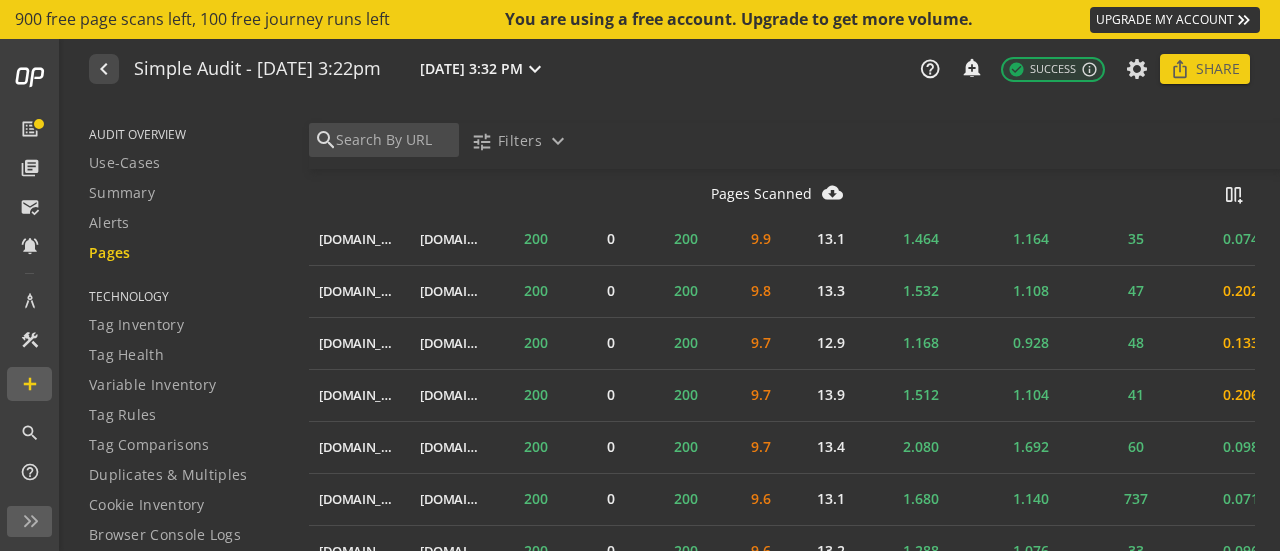 scroll, scrollTop: 1000, scrollLeft: 0, axis: vertical 